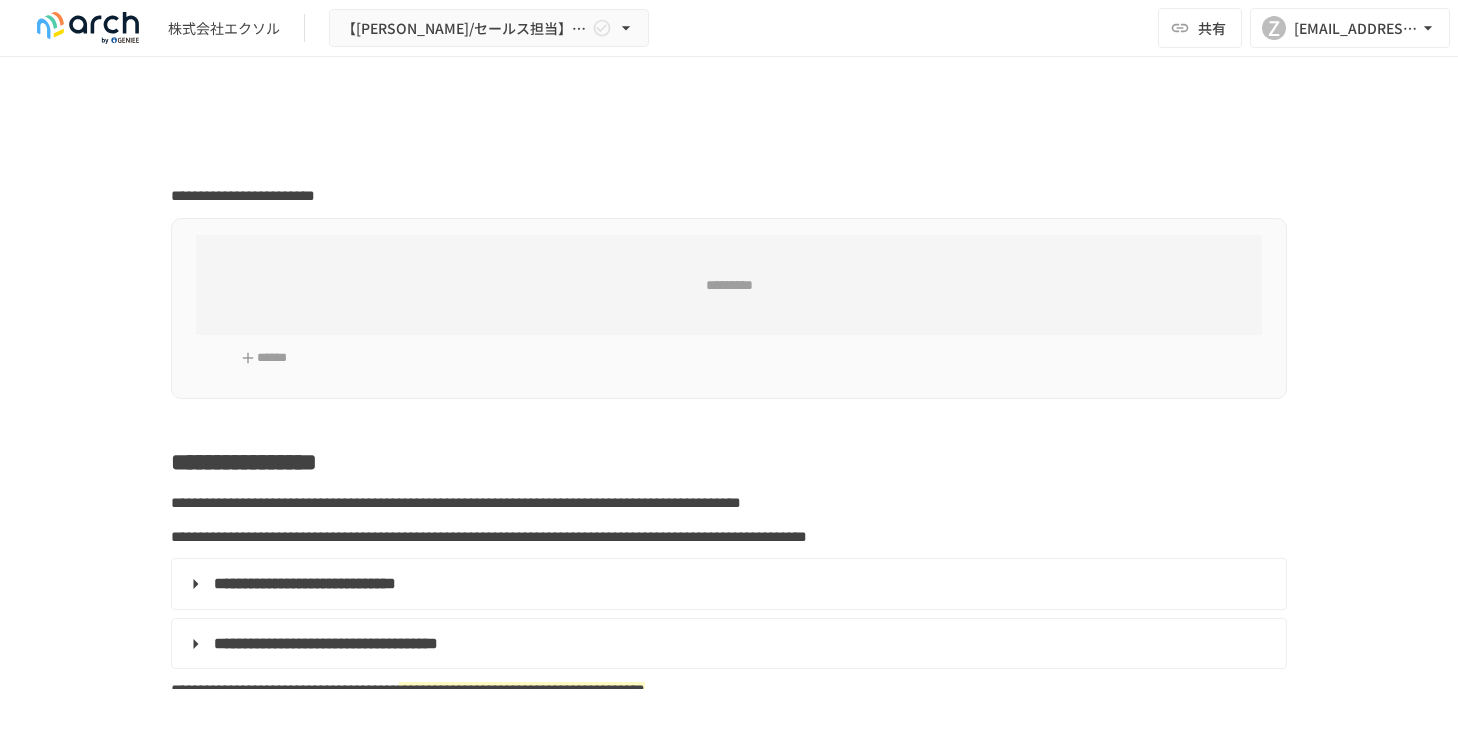 scroll, scrollTop: 0, scrollLeft: 0, axis: both 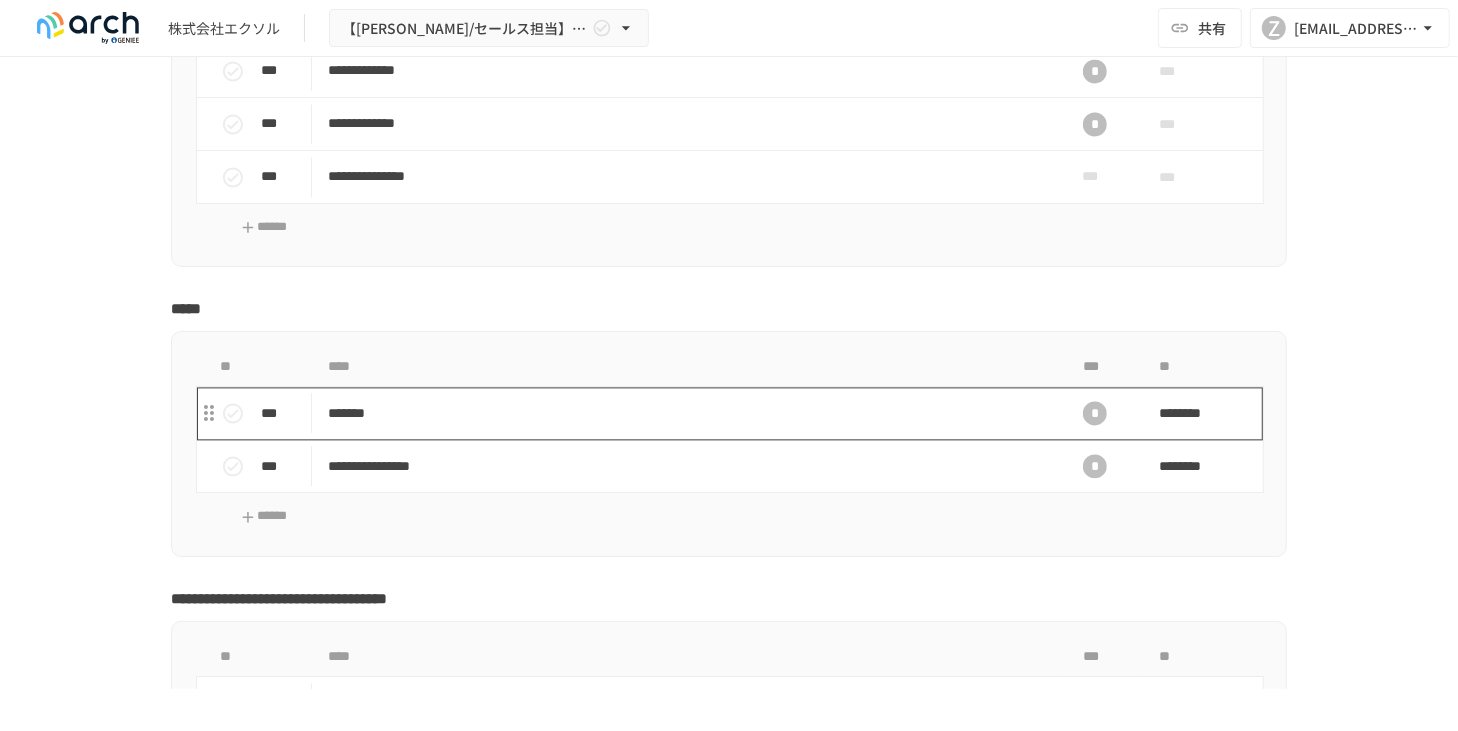 click on "*******" at bounding box center (687, 413) 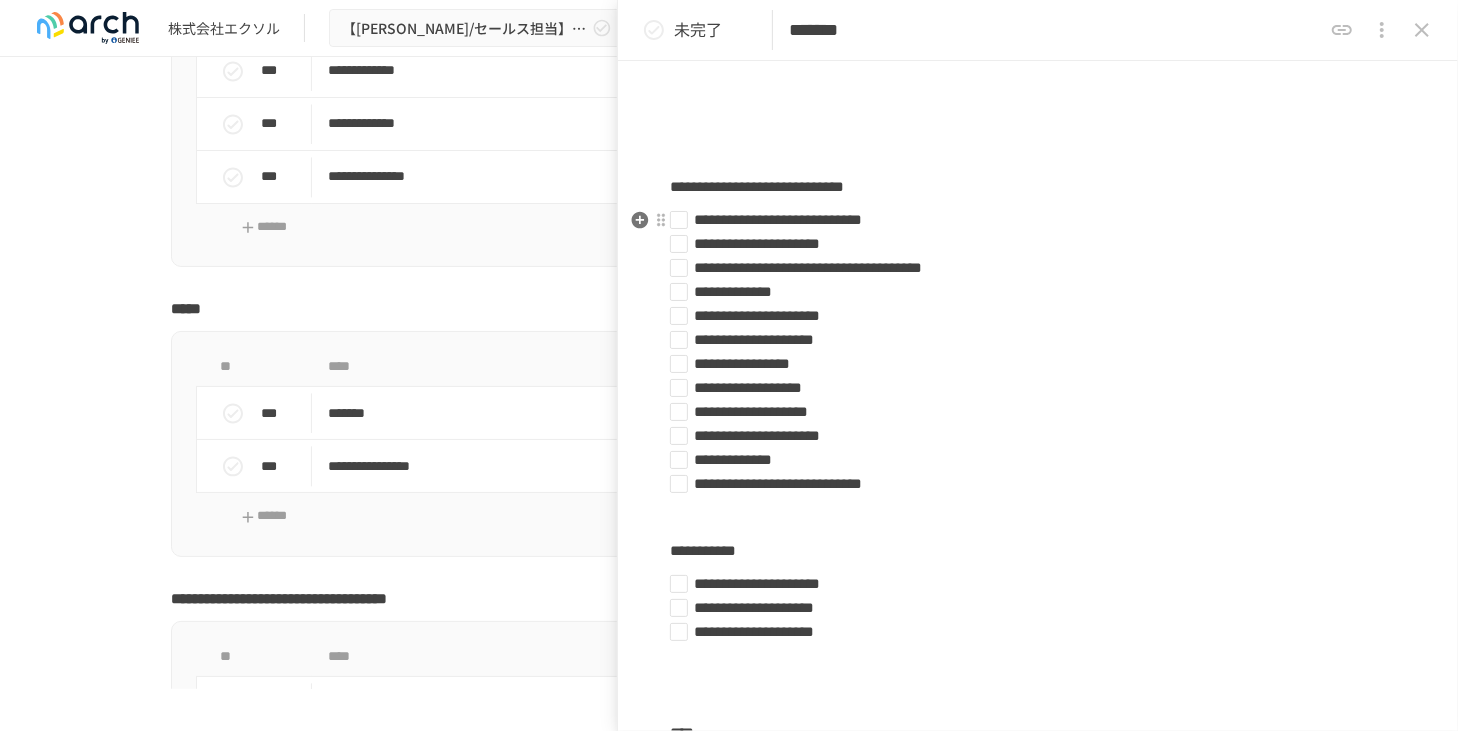scroll, scrollTop: 457, scrollLeft: 0, axis: vertical 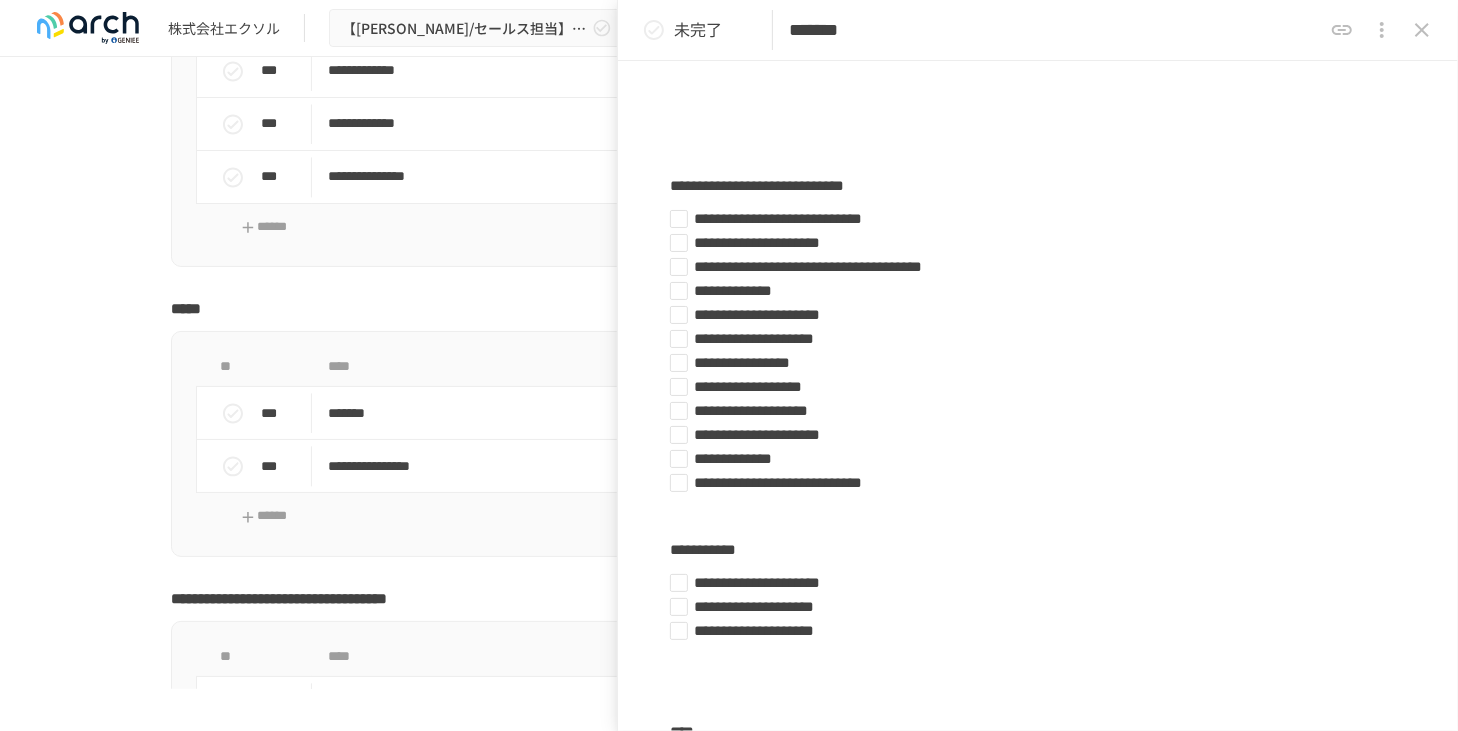 click on "**********" at bounding box center (729, 373) 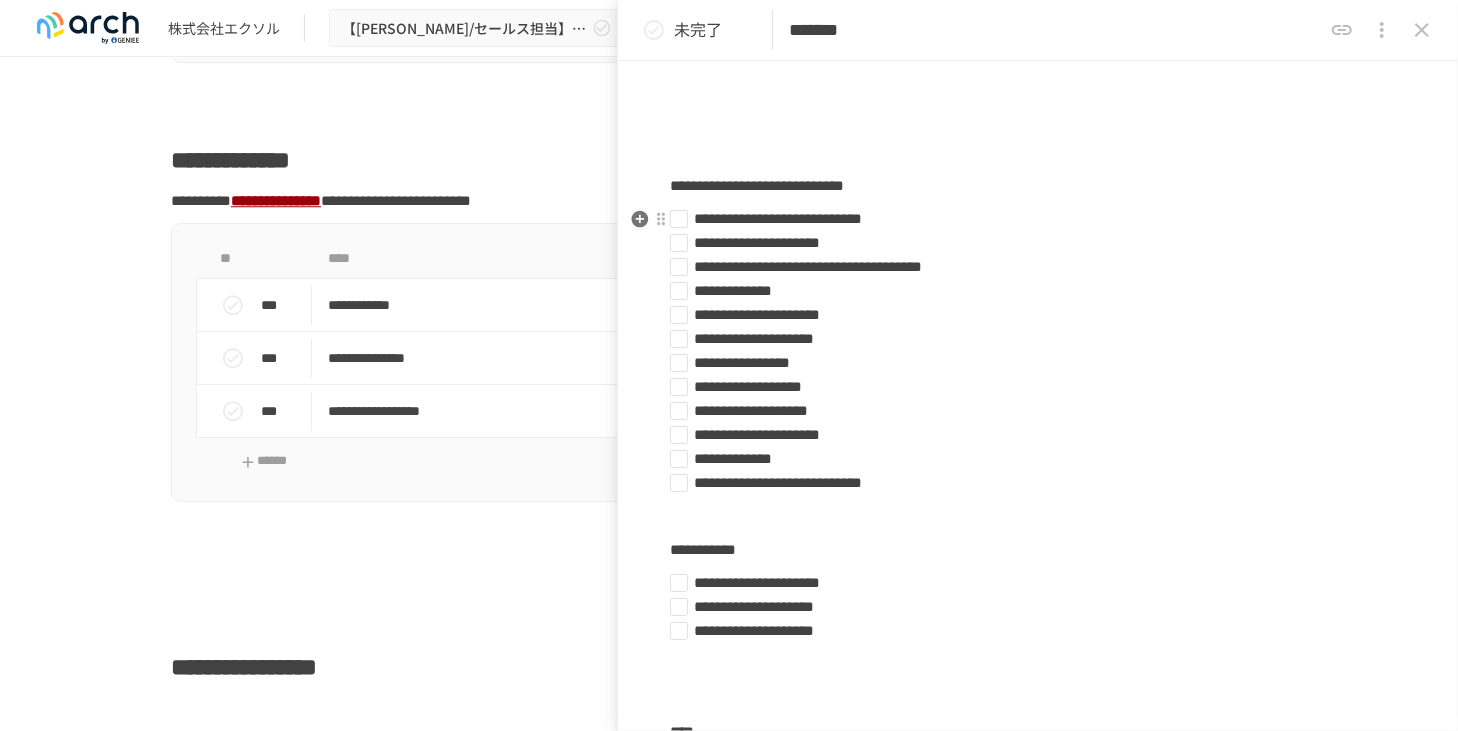 scroll, scrollTop: 3689, scrollLeft: 0, axis: vertical 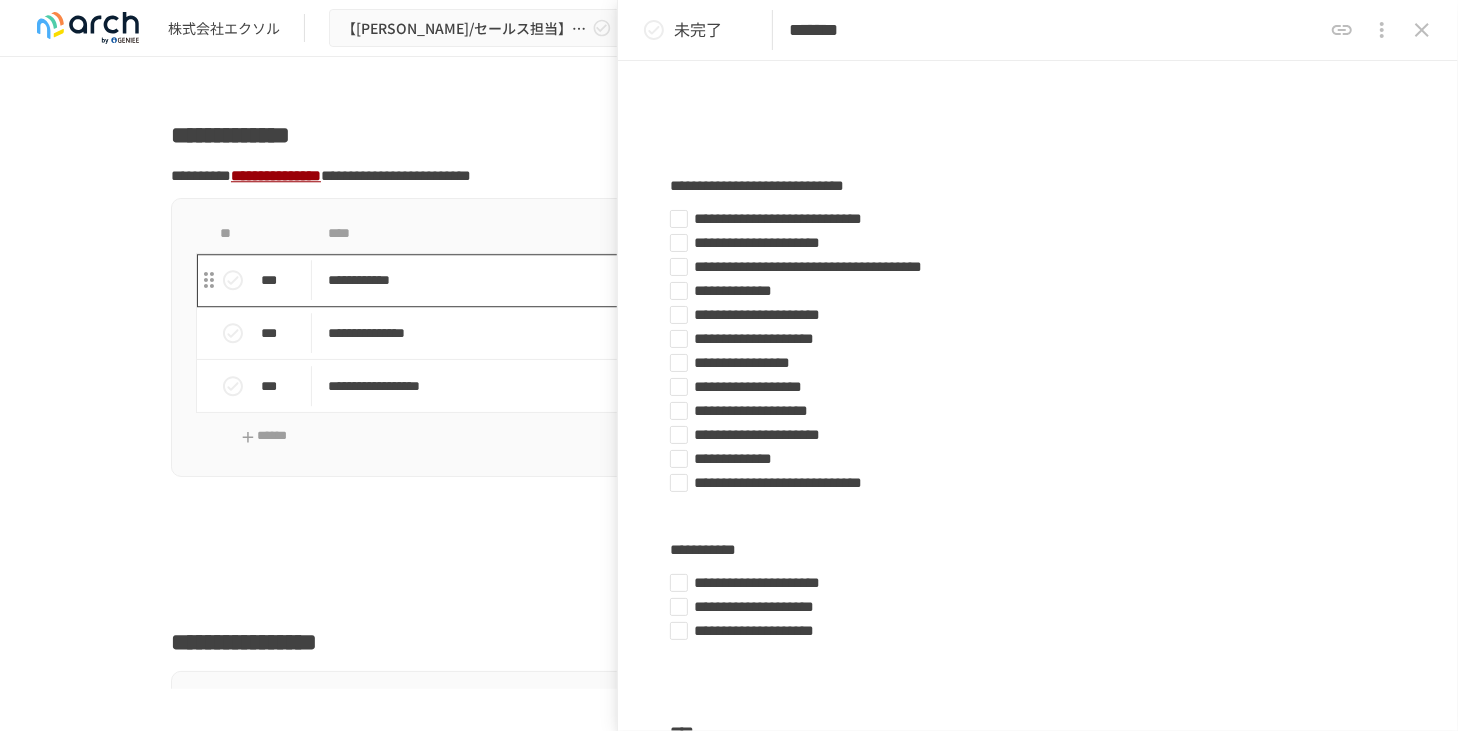 click on "**********" at bounding box center [687, 280] 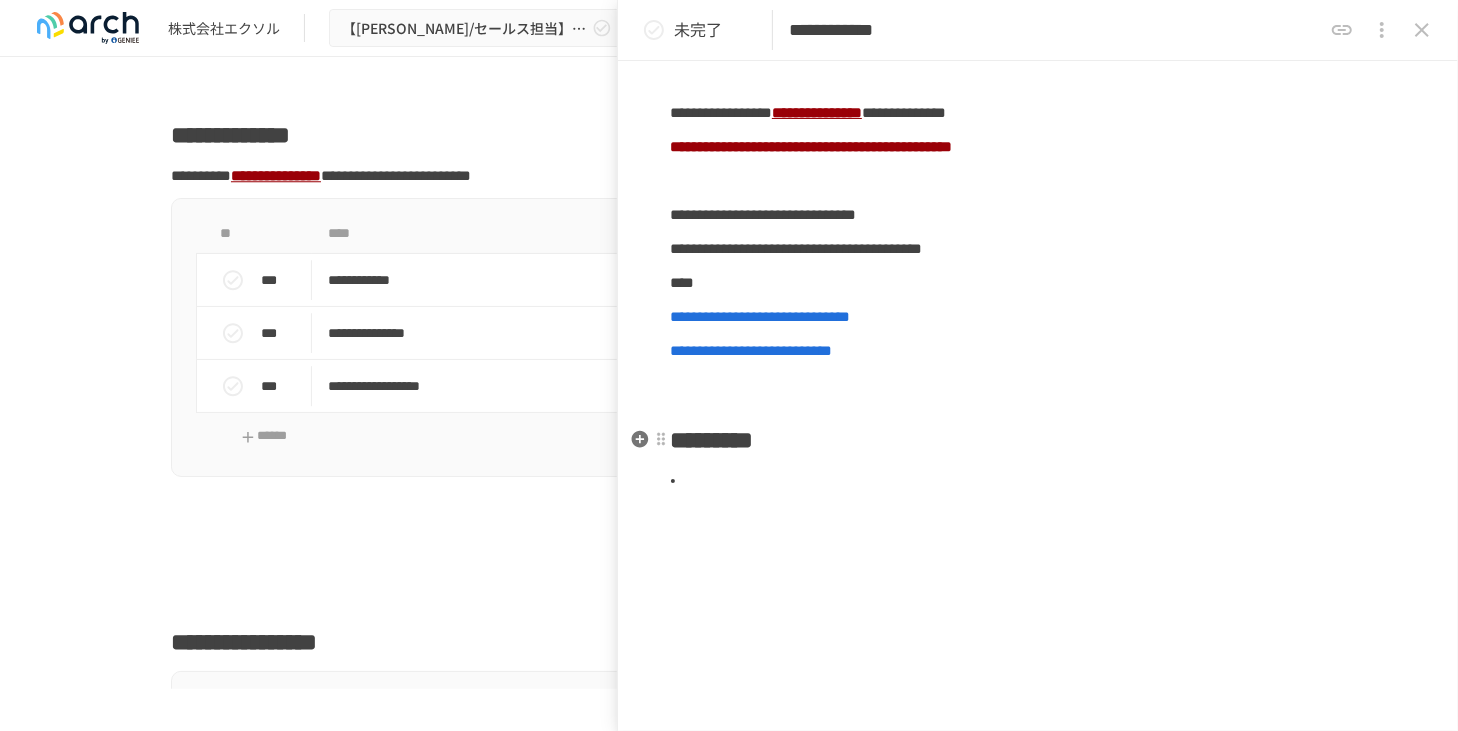 scroll, scrollTop: 171, scrollLeft: 0, axis: vertical 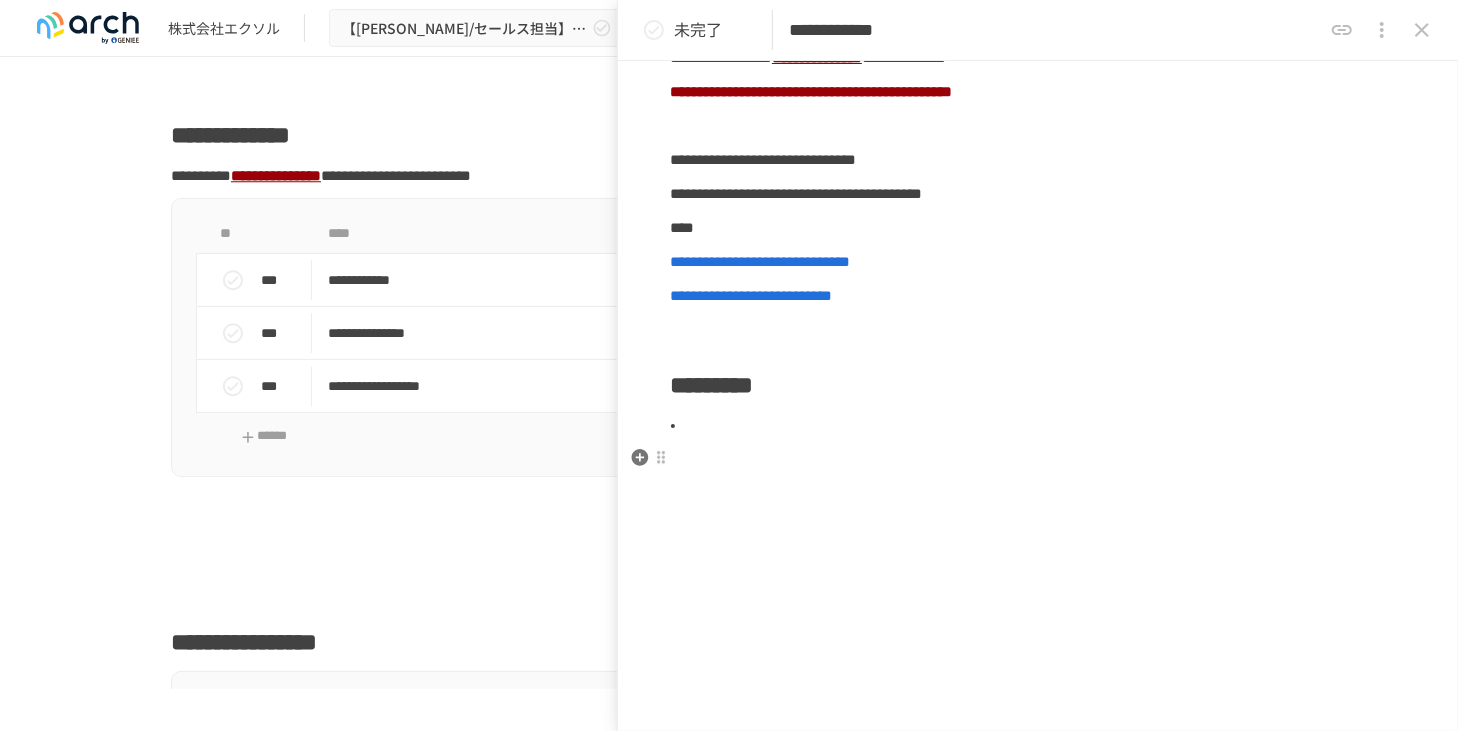 click at bounding box center [1038, 459] 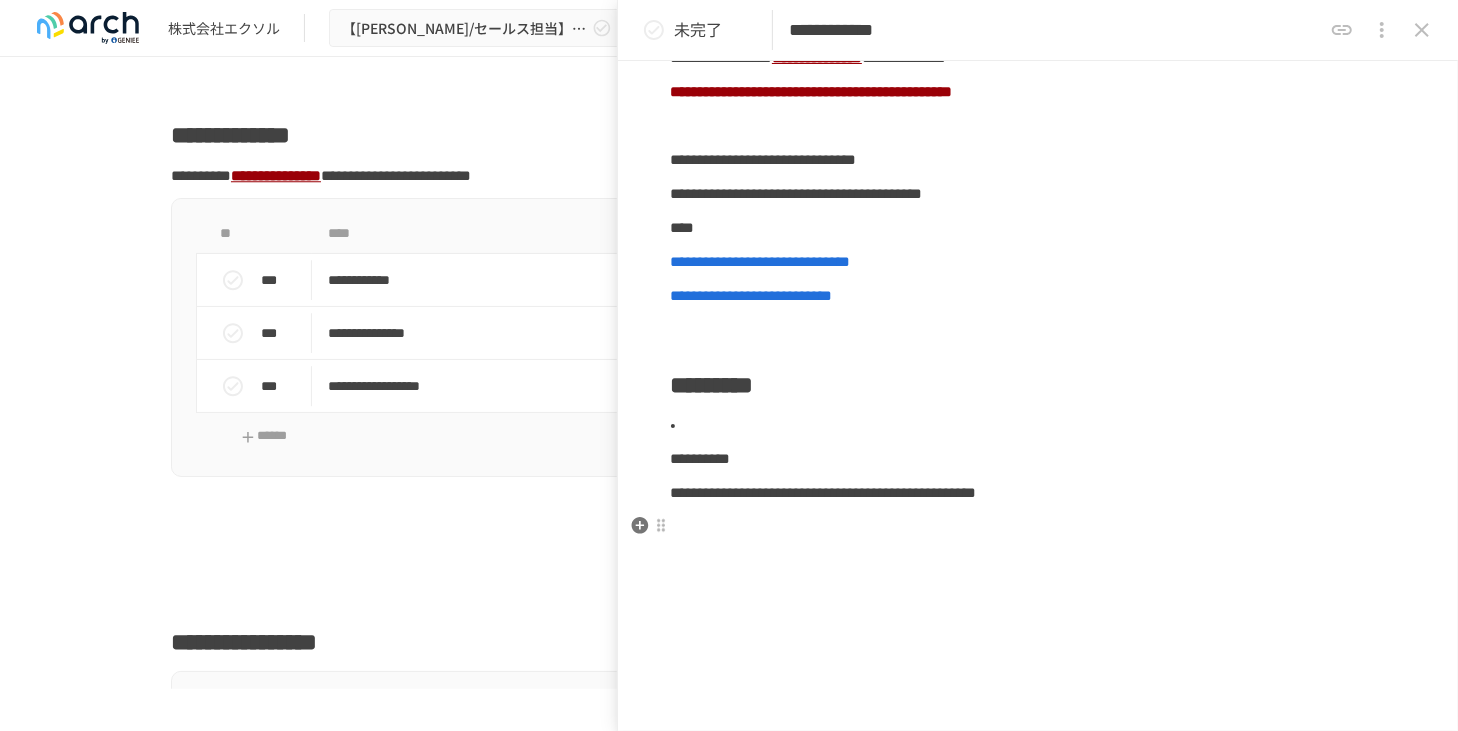 click at bounding box center [1038, 527] 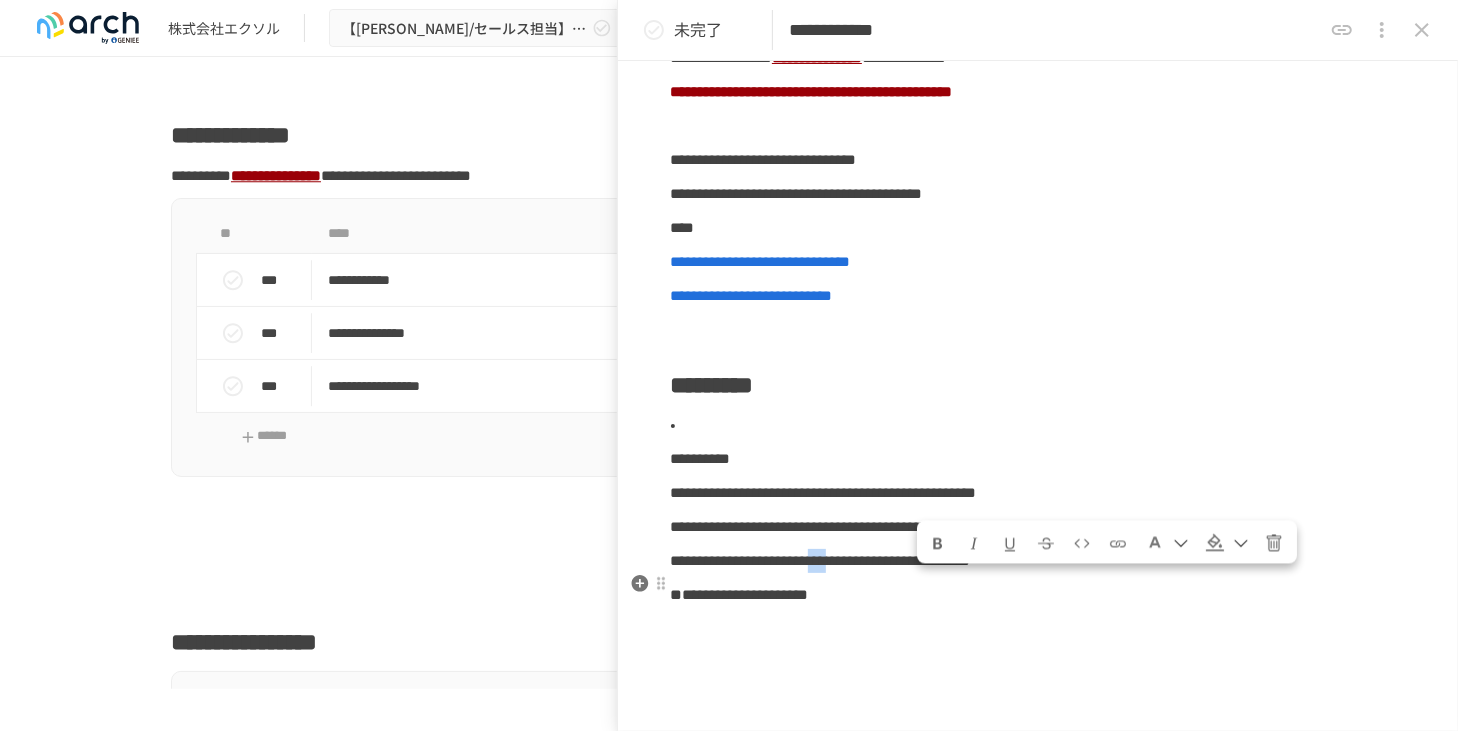 drag, startPoint x: 914, startPoint y: 584, endPoint x: 973, endPoint y: 584, distance: 59 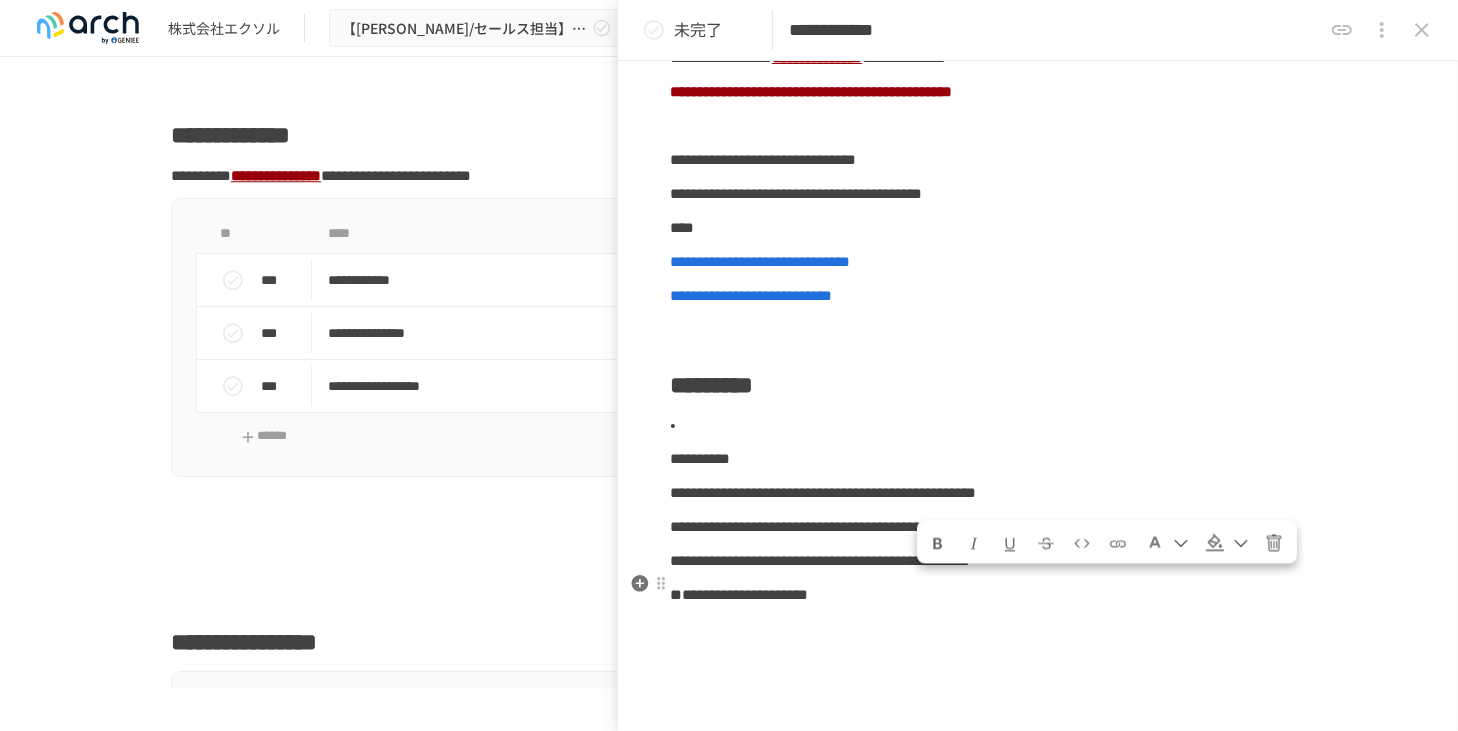 drag, startPoint x: 1057, startPoint y: 596, endPoint x: 1075, endPoint y: 581, distance: 23.43075 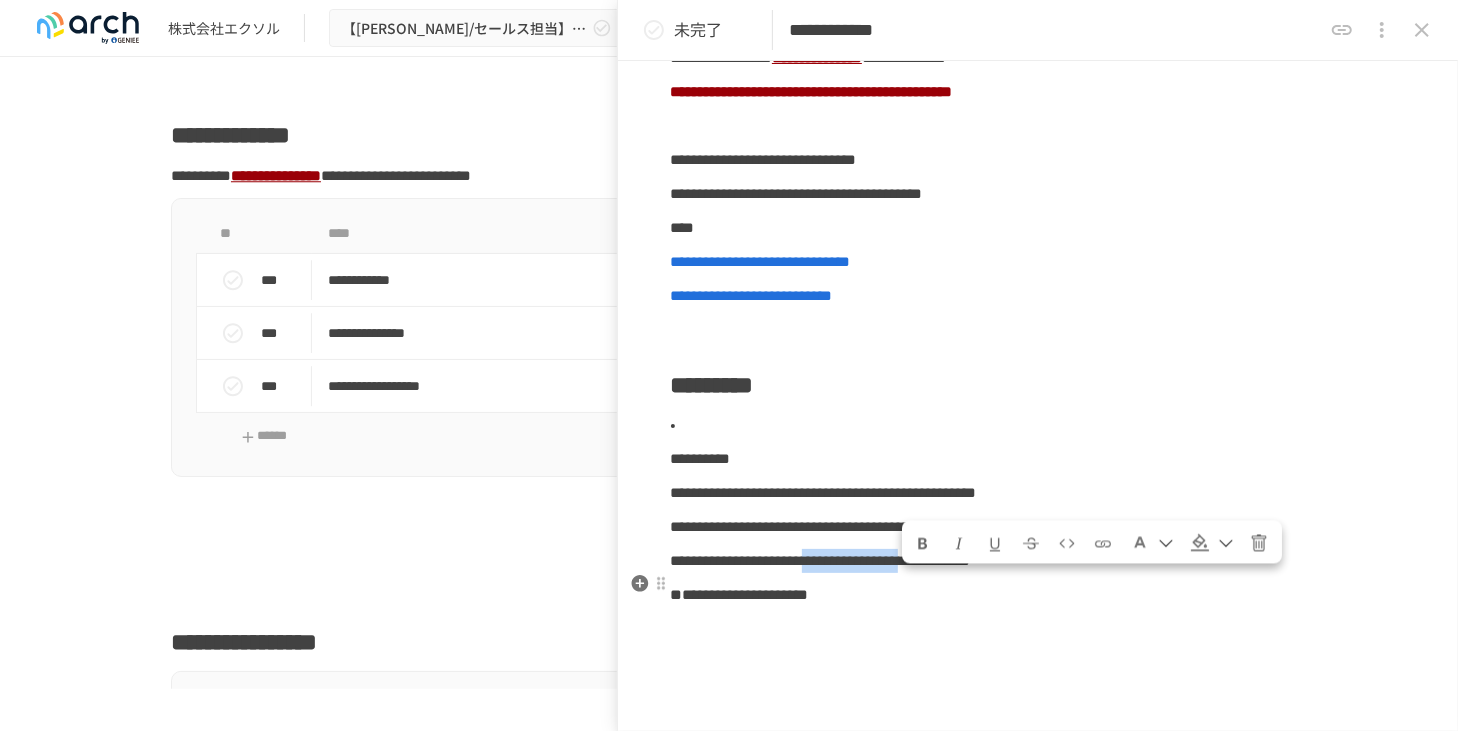 drag, startPoint x: 1074, startPoint y: 581, endPoint x: 908, endPoint y: 588, distance: 166.14752 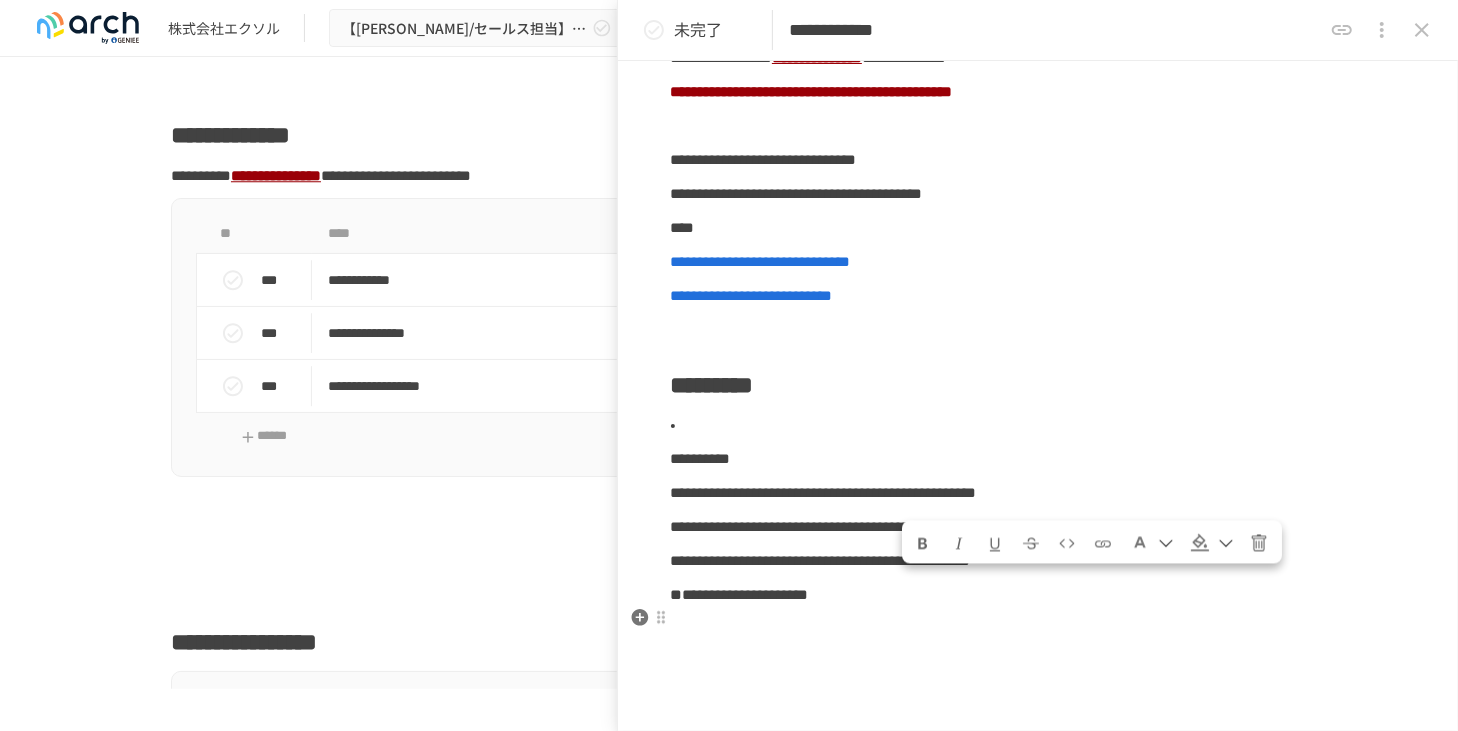 click on "**********" at bounding box center [1038, 595] 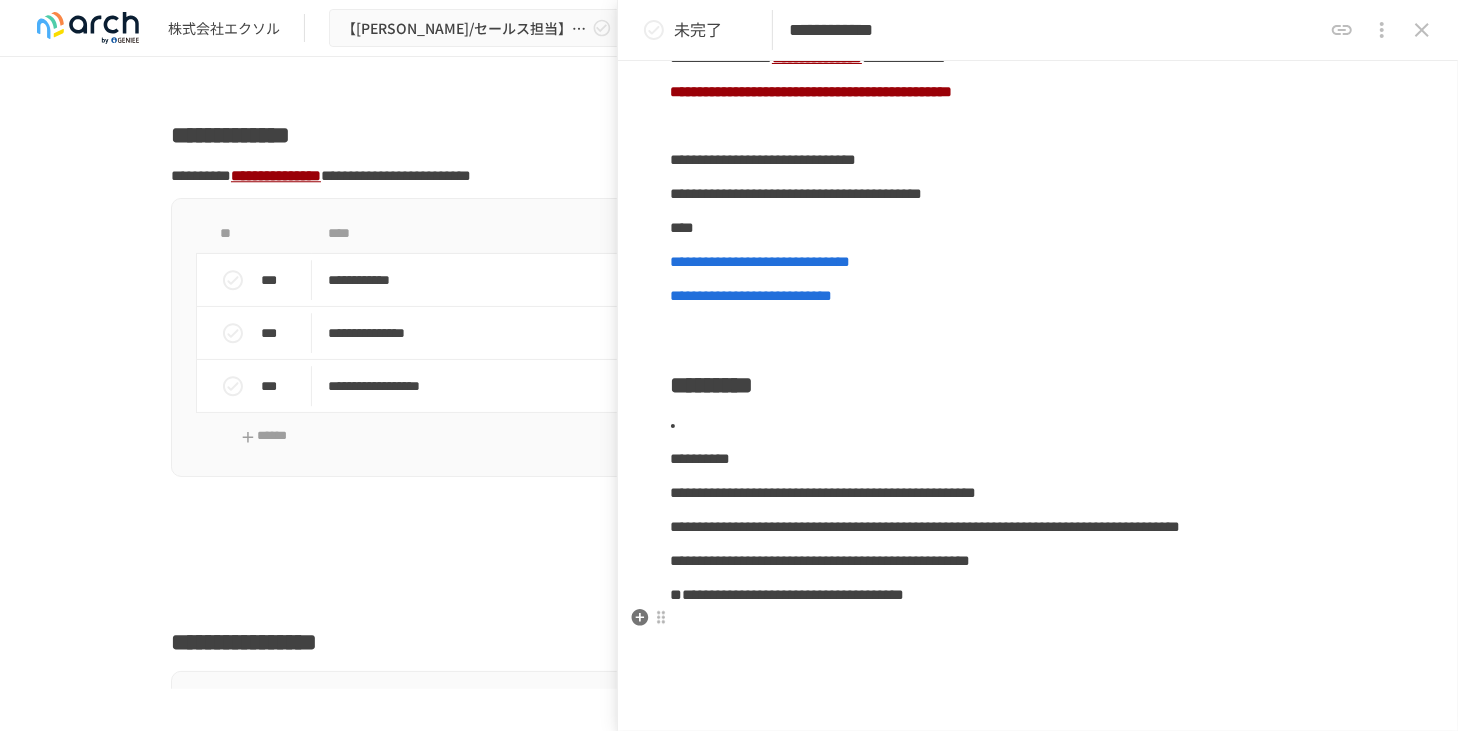 click on "**********" at bounding box center (787, 594) 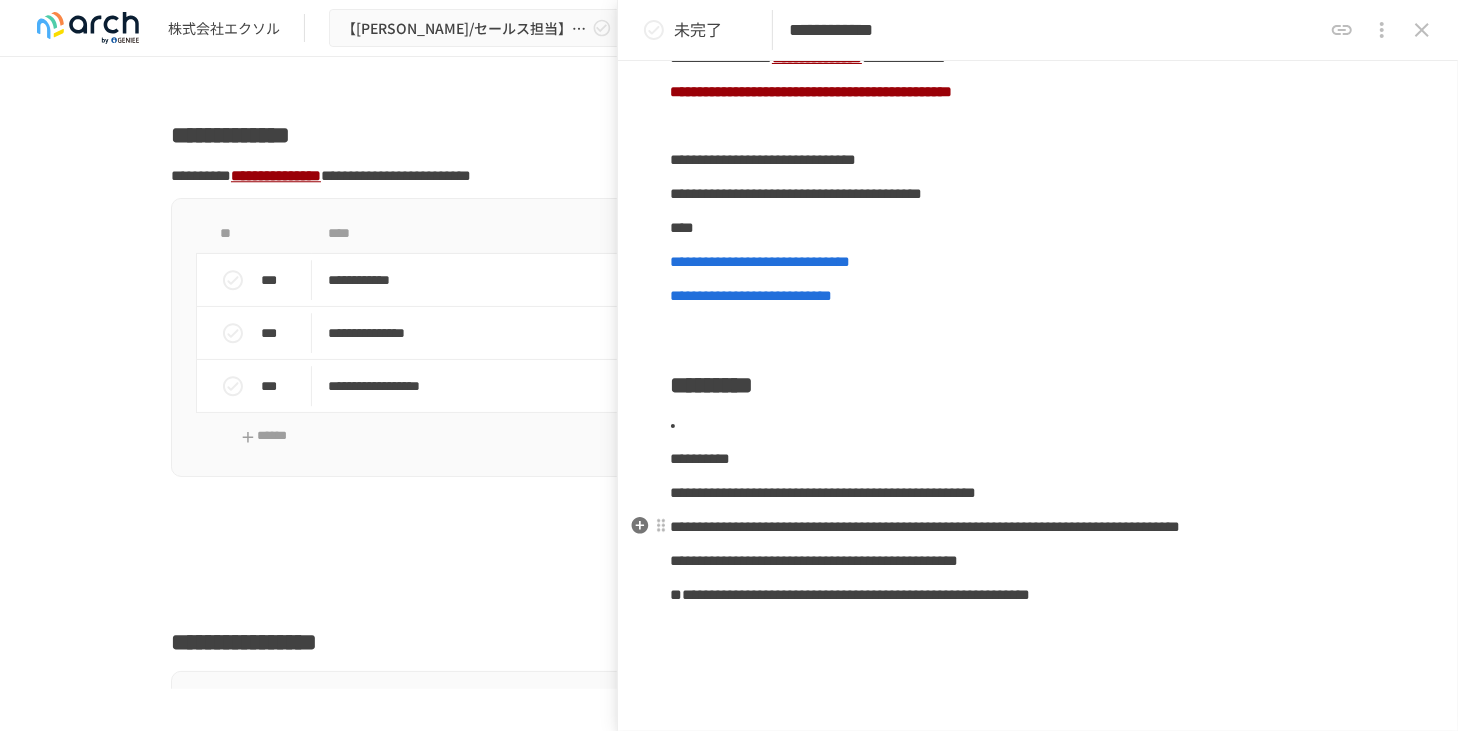 click on "**********" at bounding box center (925, 526) 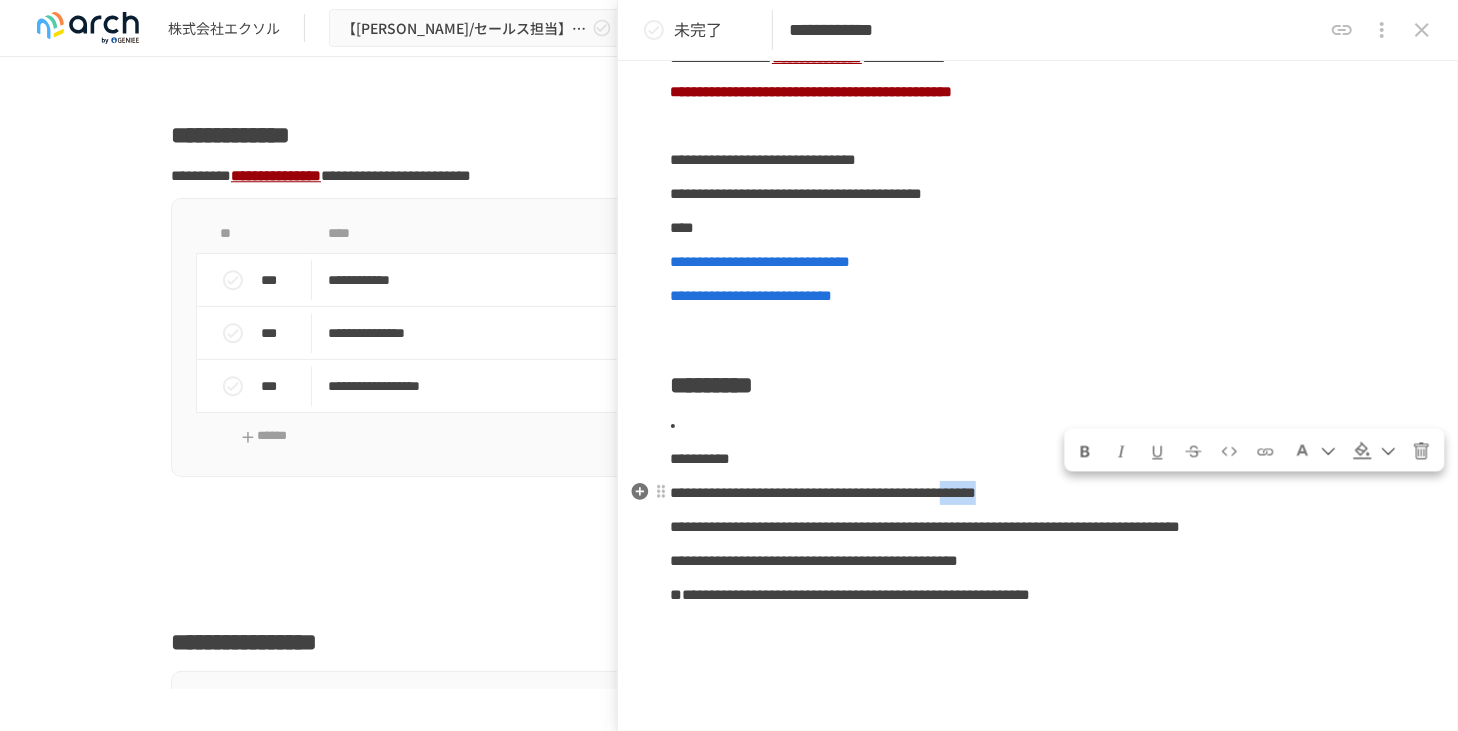 drag, startPoint x: 1304, startPoint y: 492, endPoint x: 1389, endPoint y: 498, distance: 85.2115 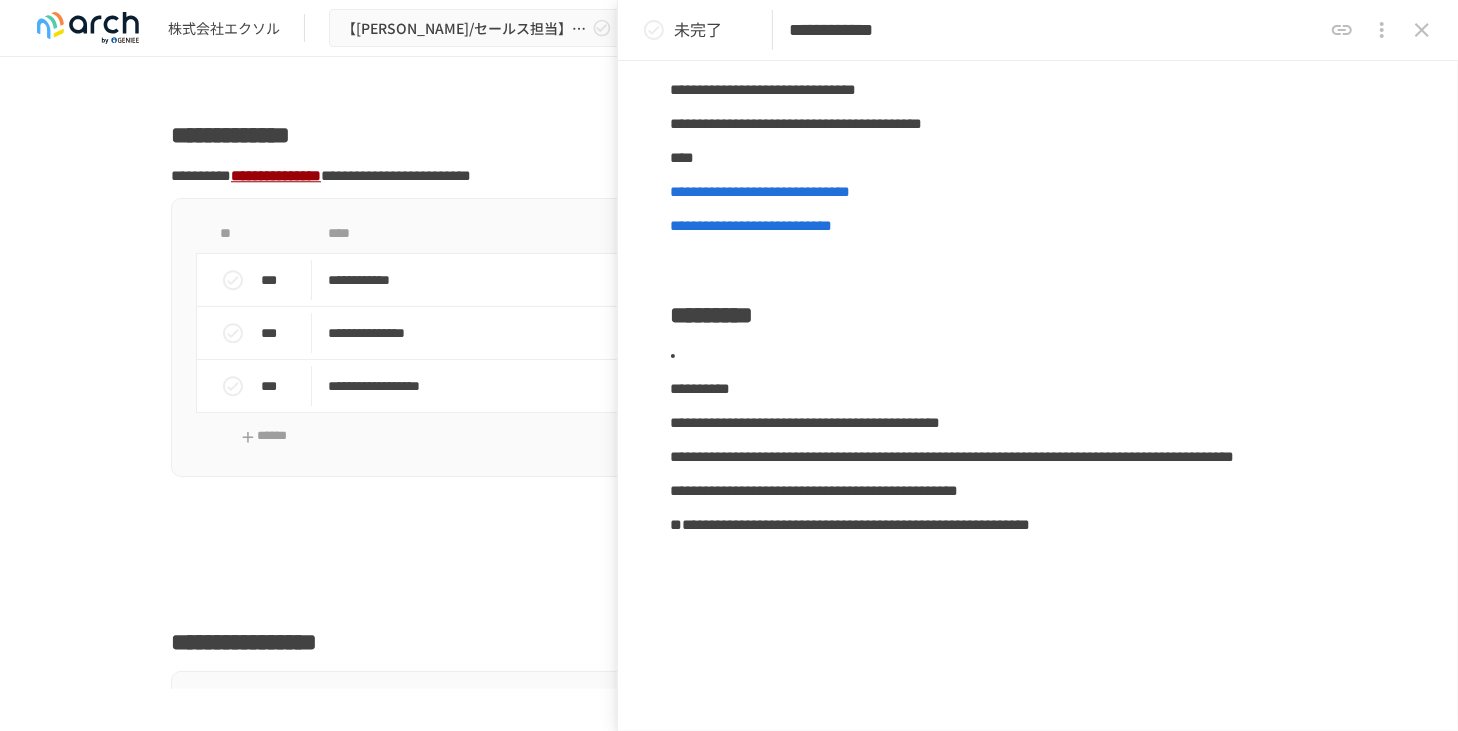 scroll, scrollTop: 342, scrollLeft: 0, axis: vertical 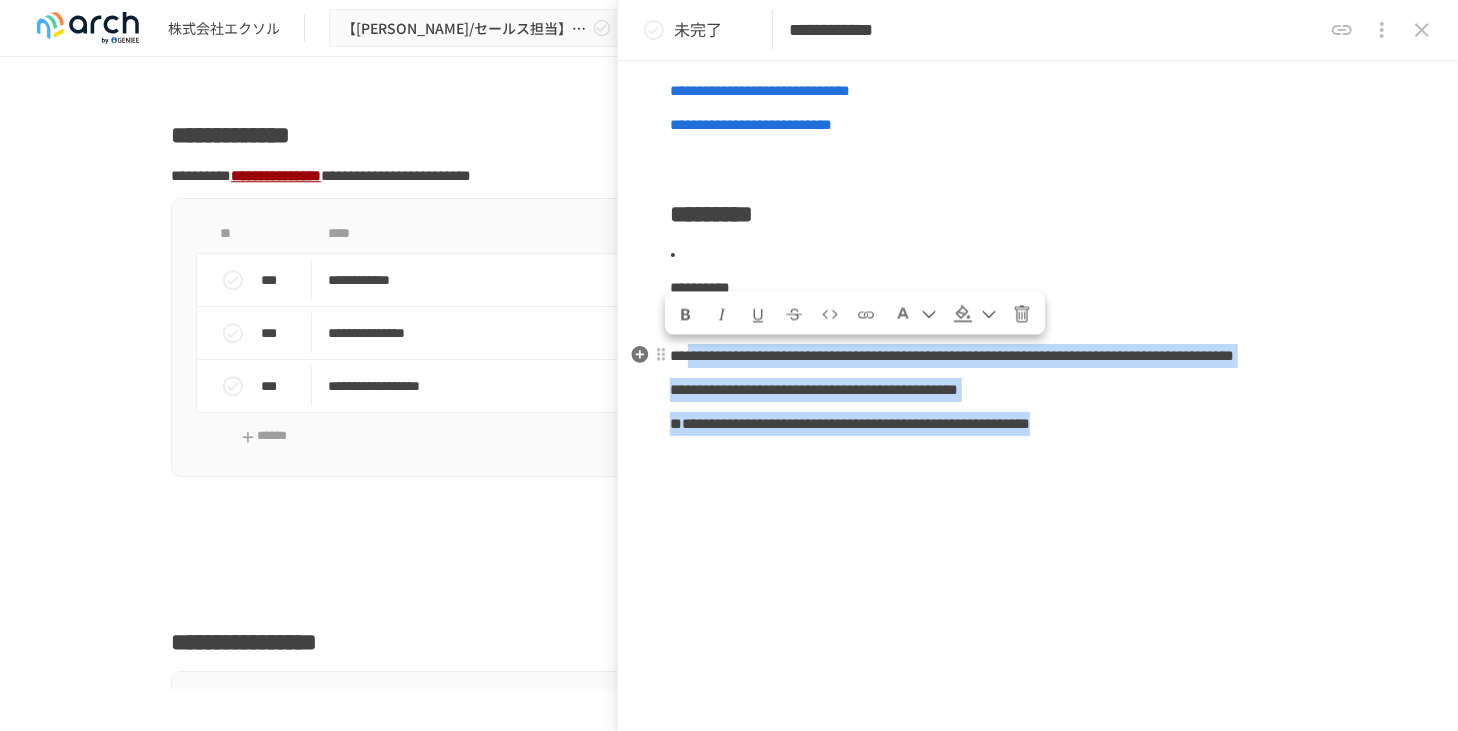 drag, startPoint x: 1393, startPoint y: 454, endPoint x: 1016, endPoint y: 476, distance: 377.64136 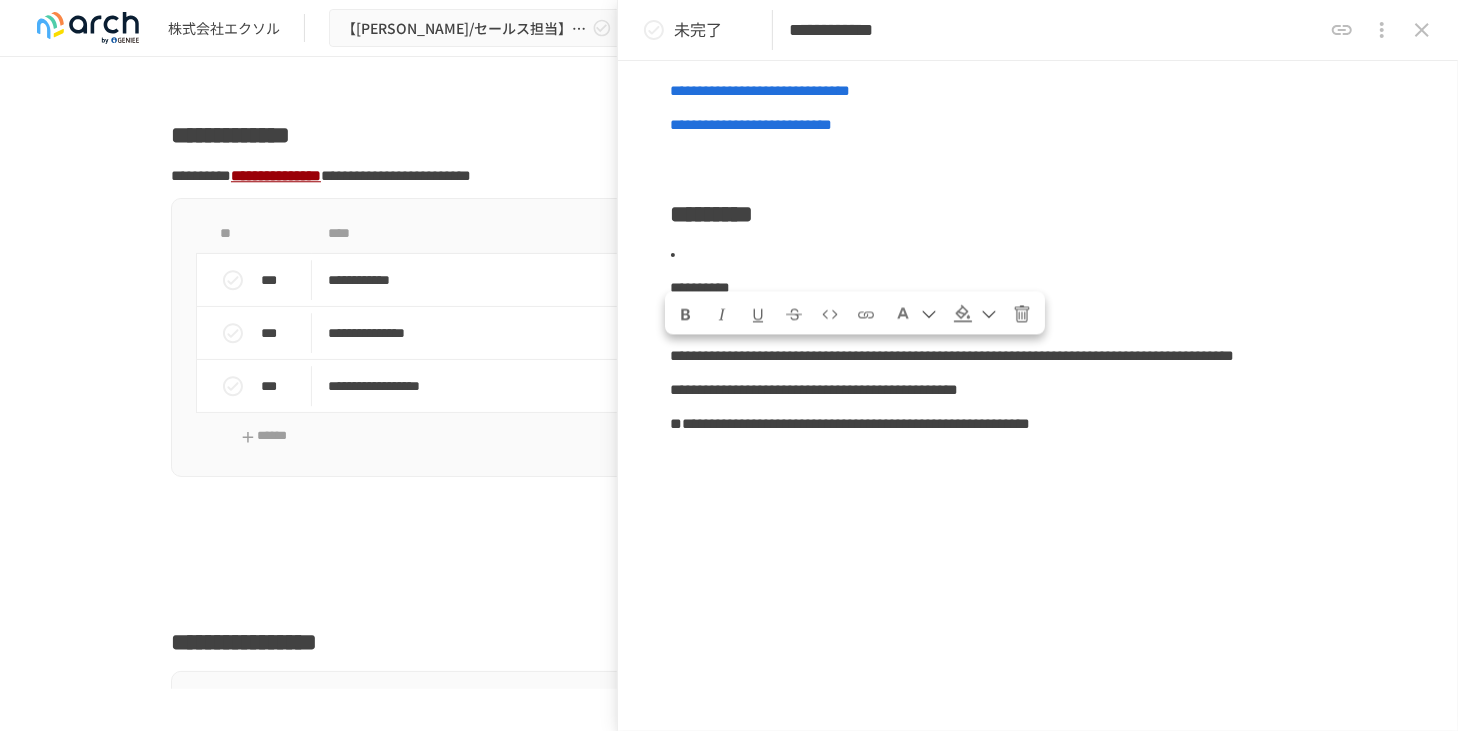 click on "**********" at bounding box center [1038, 309] 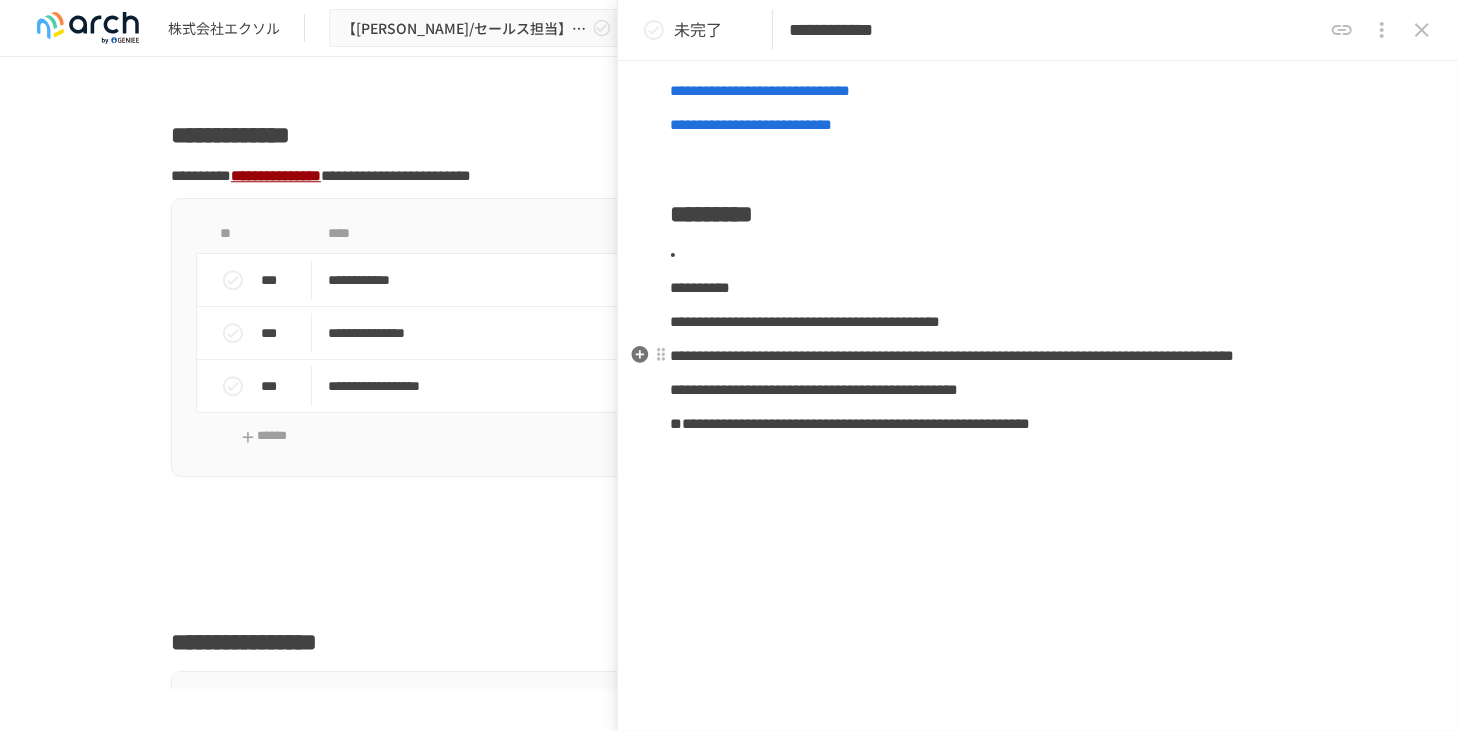 click on "**********" at bounding box center [952, 355] 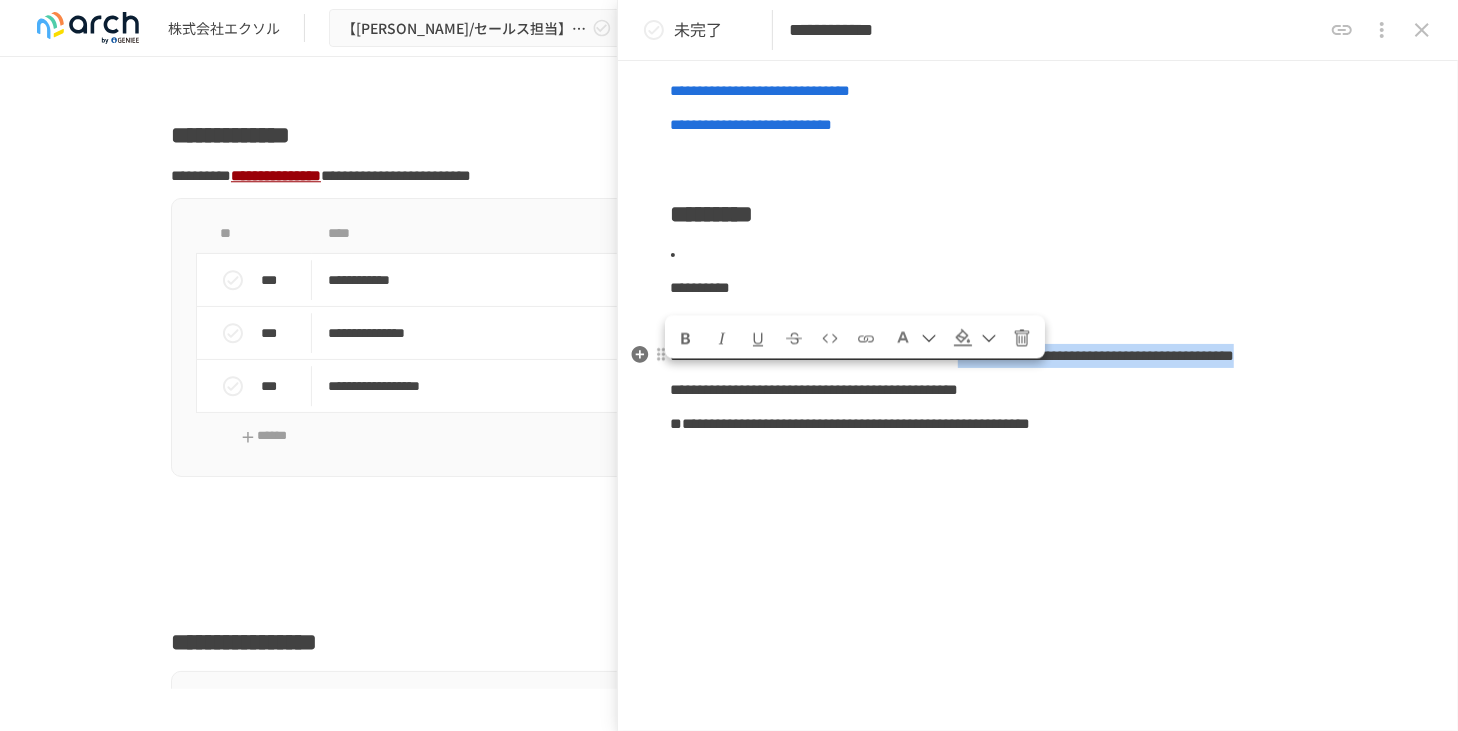 drag, startPoint x: 672, startPoint y: 381, endPoint x: 1362, endPoint y: 386, distance: 690.0181 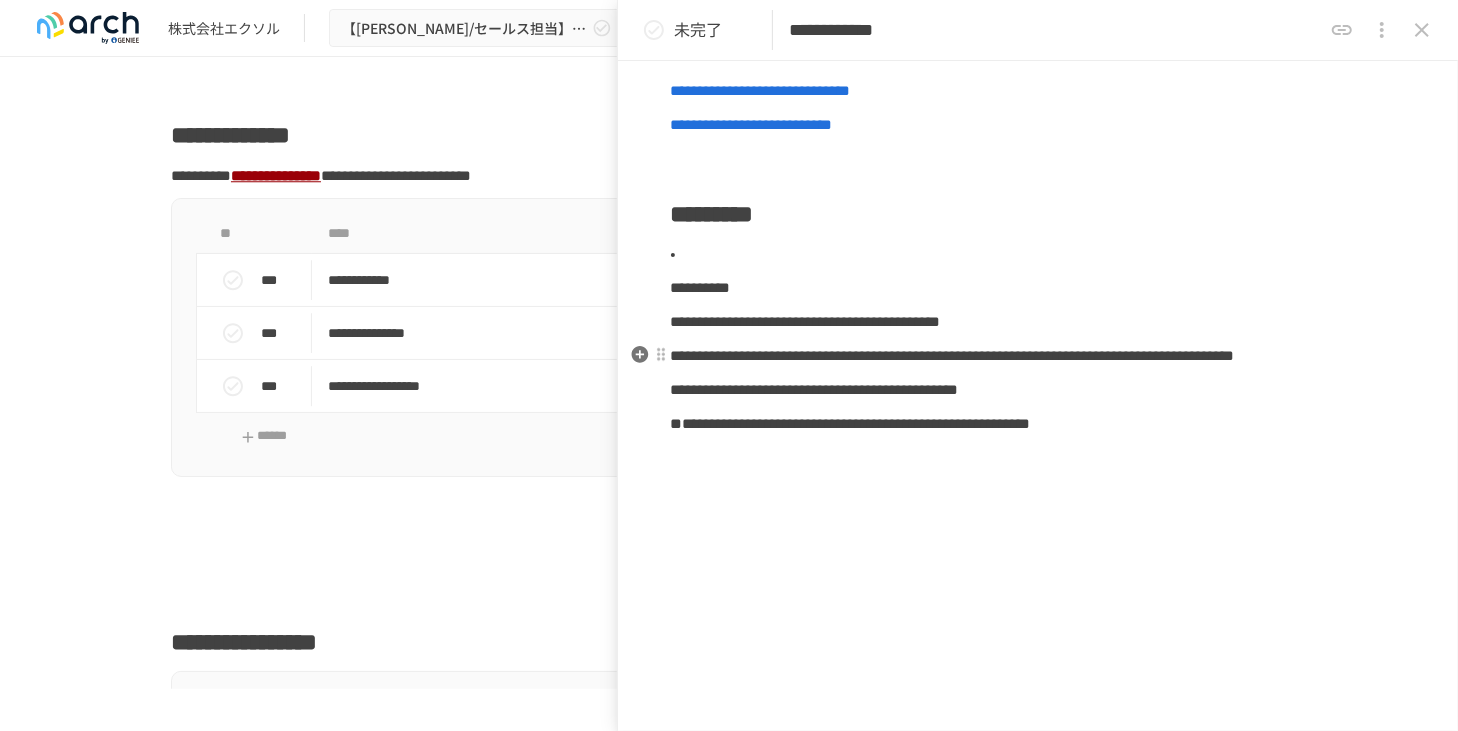 click on "**********" at bounding box center (1038, 356) 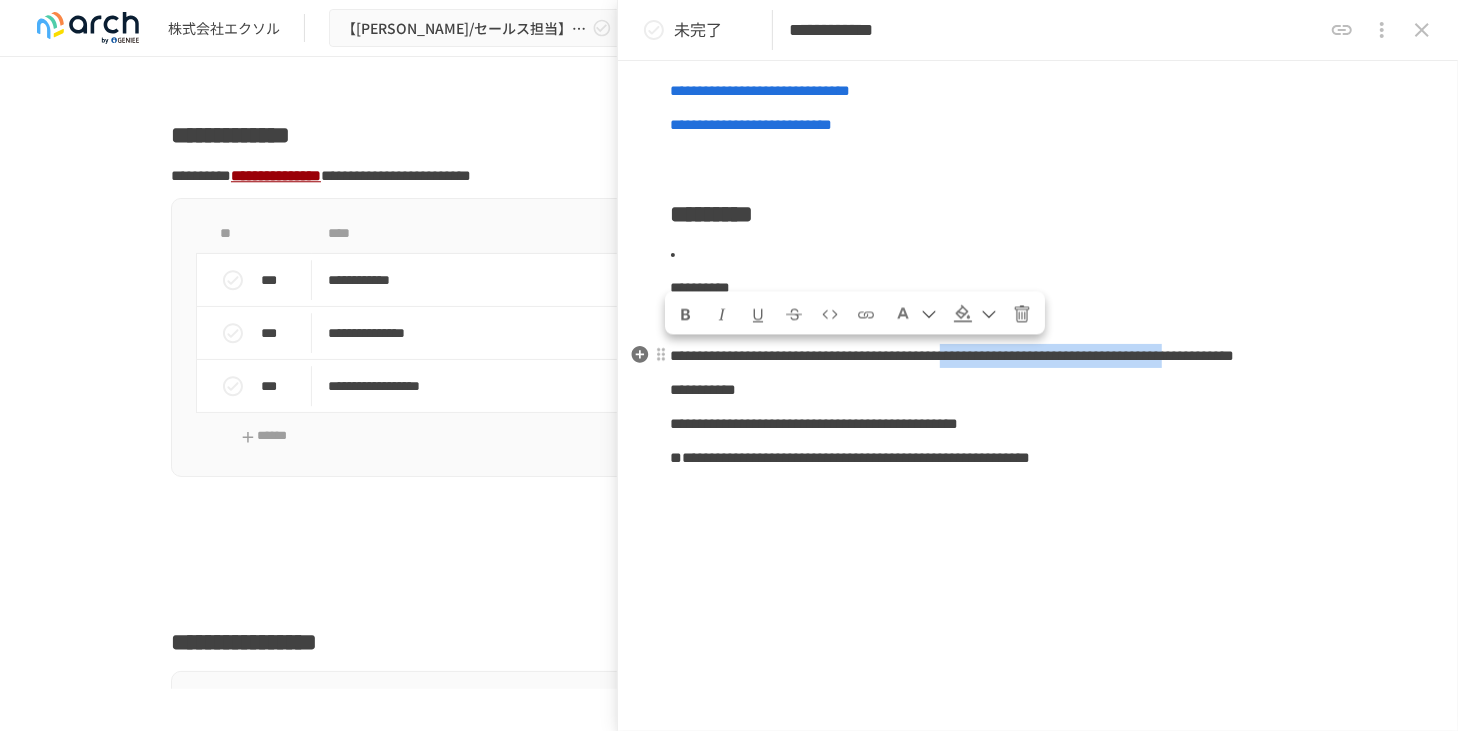 drag, startPoint x: 1345, startPoint y: 353, endPoint x: 1182, endPoint y: 380, distance: 165.22107 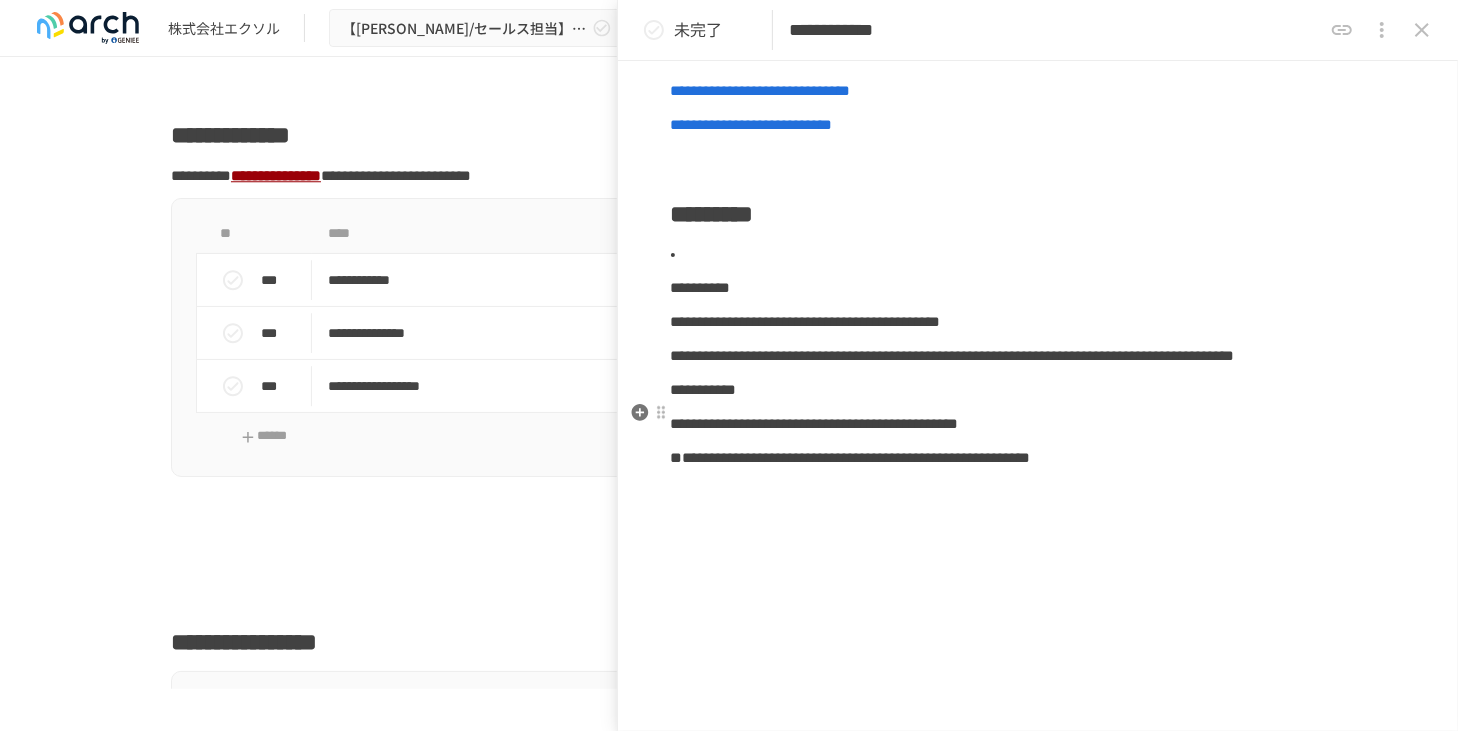 click on "**********" at bounding box center (1038, 390) 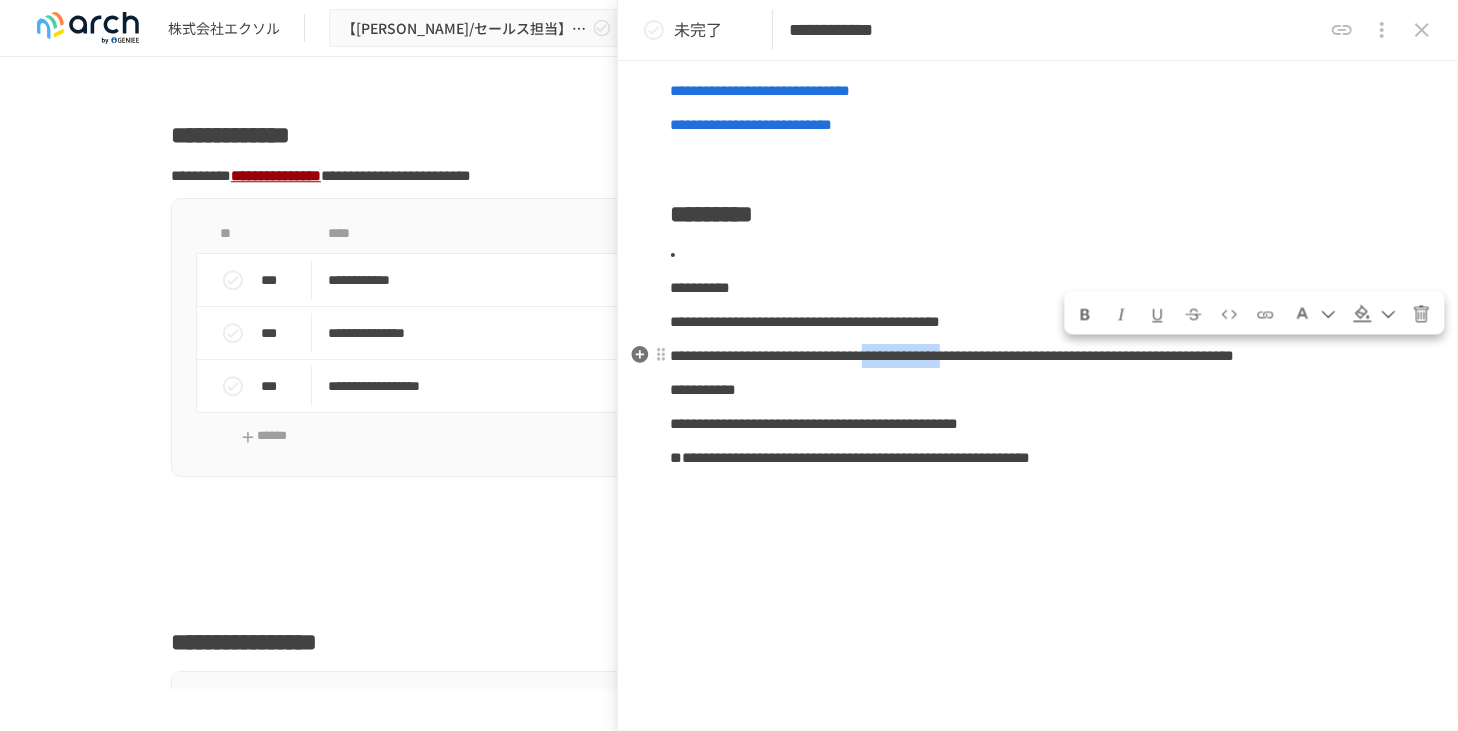 drag, startPoint x: 1148, startPoint y: 355, endPoint x: 1342, endPoint y: 360, distance: 194.06442 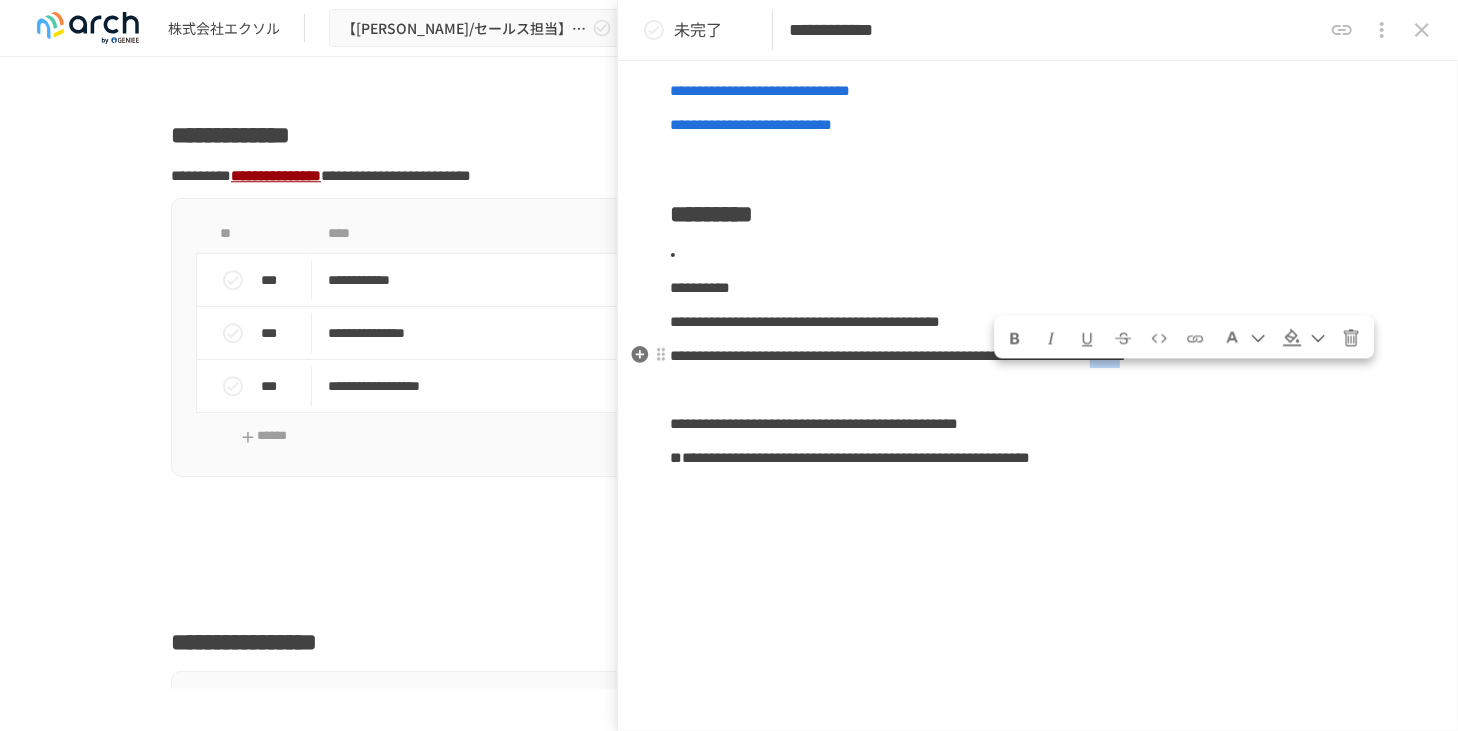 drag, startPoint x: 1077, startPoint y: 374, endPoint x: 1002, endPoint y: 380, distance: 75.23962 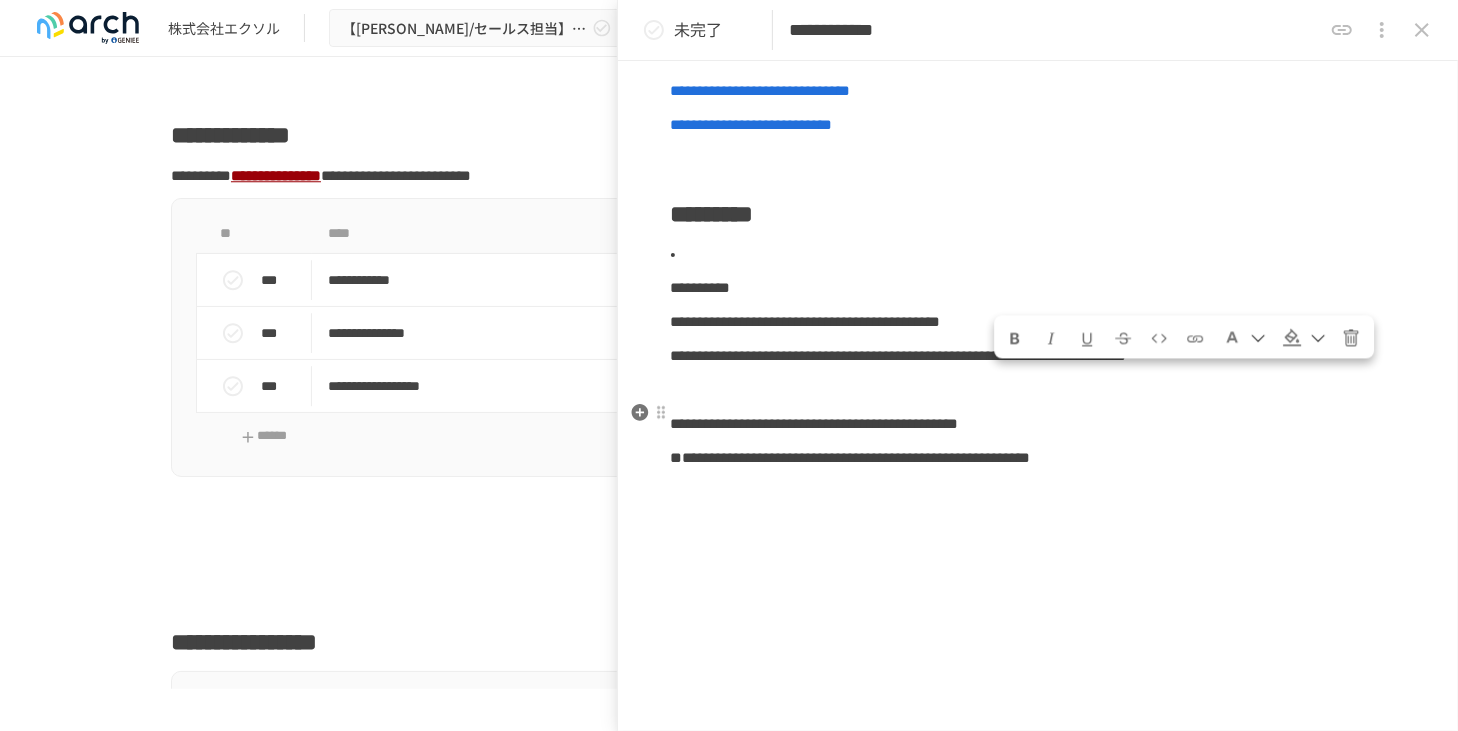 click on "**********" at bounding box center [1038, 189] 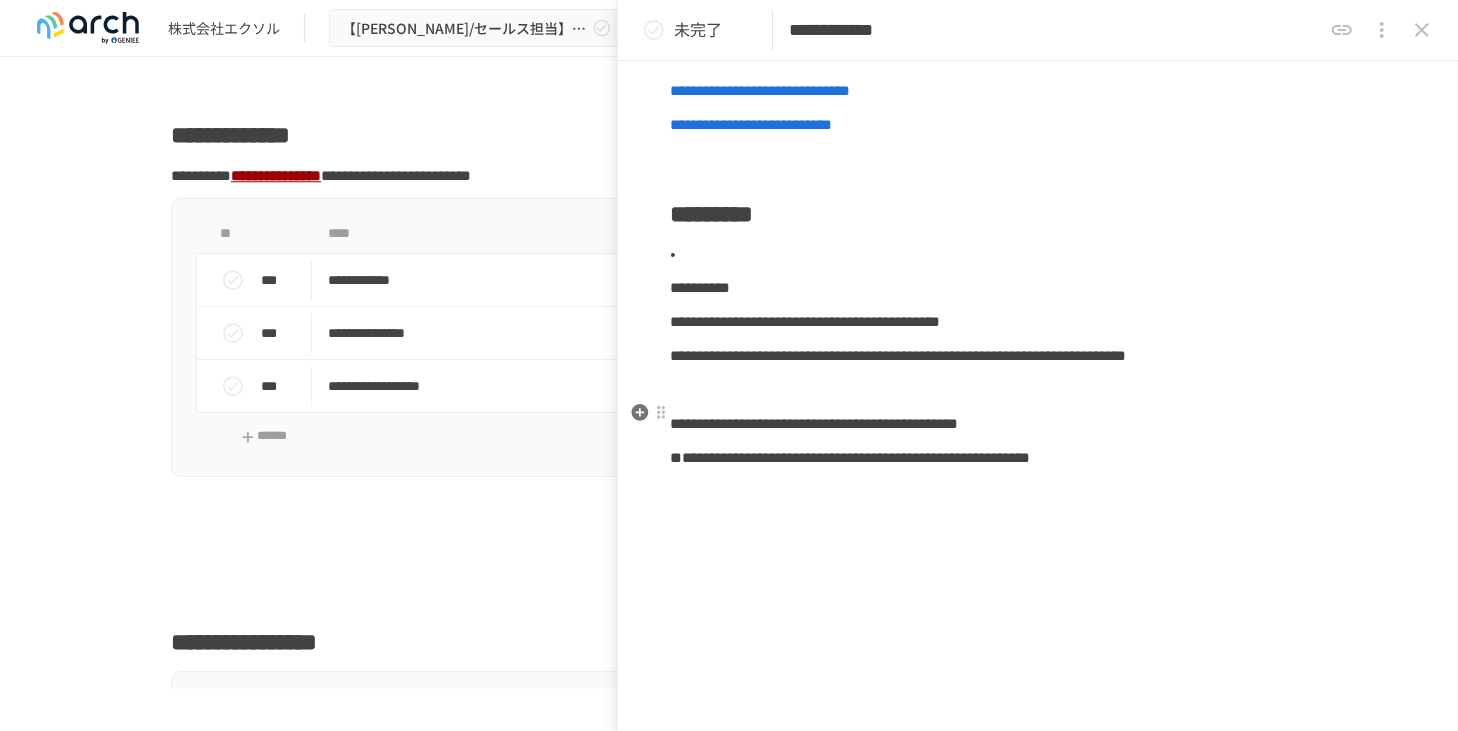 click at bounding box center (1038, 390) 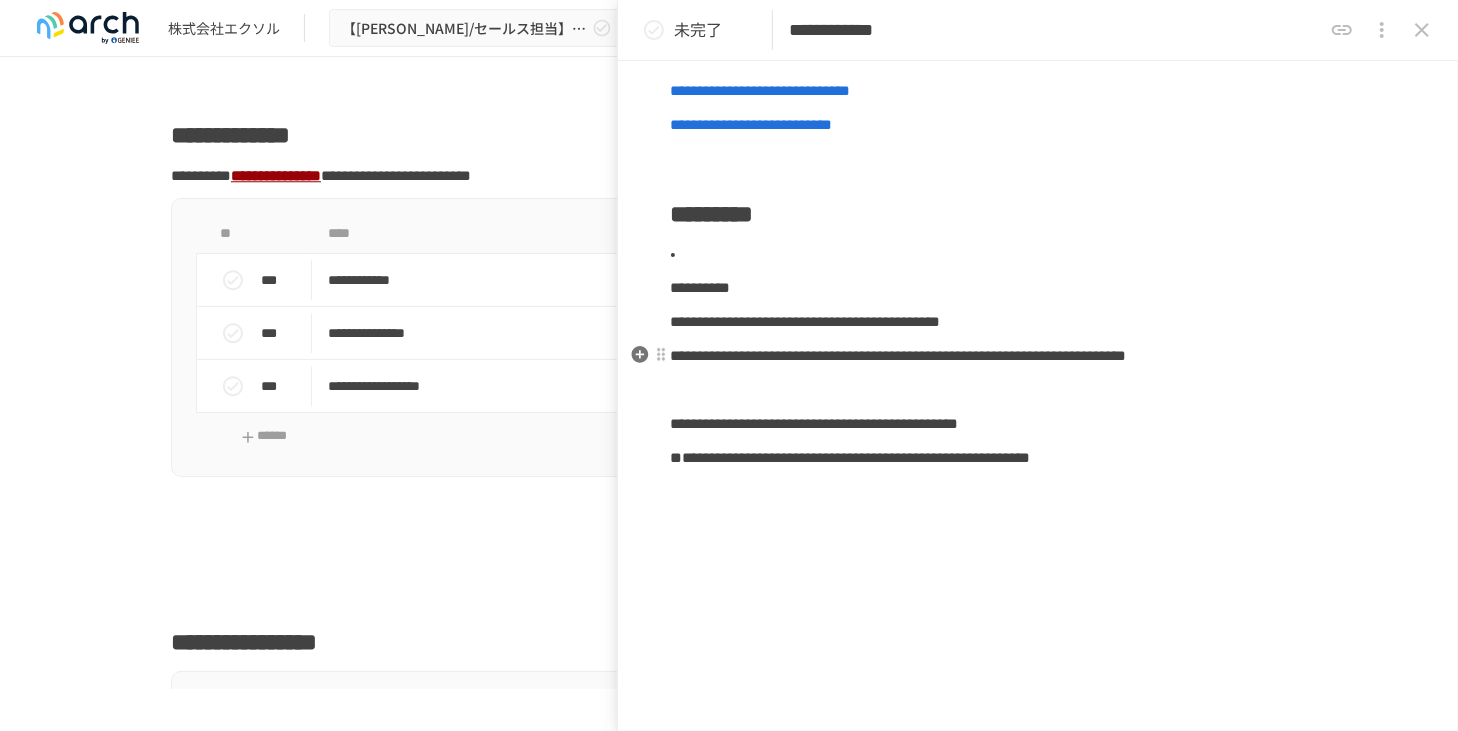 click on "**********" at bounding box center [1038, 189] 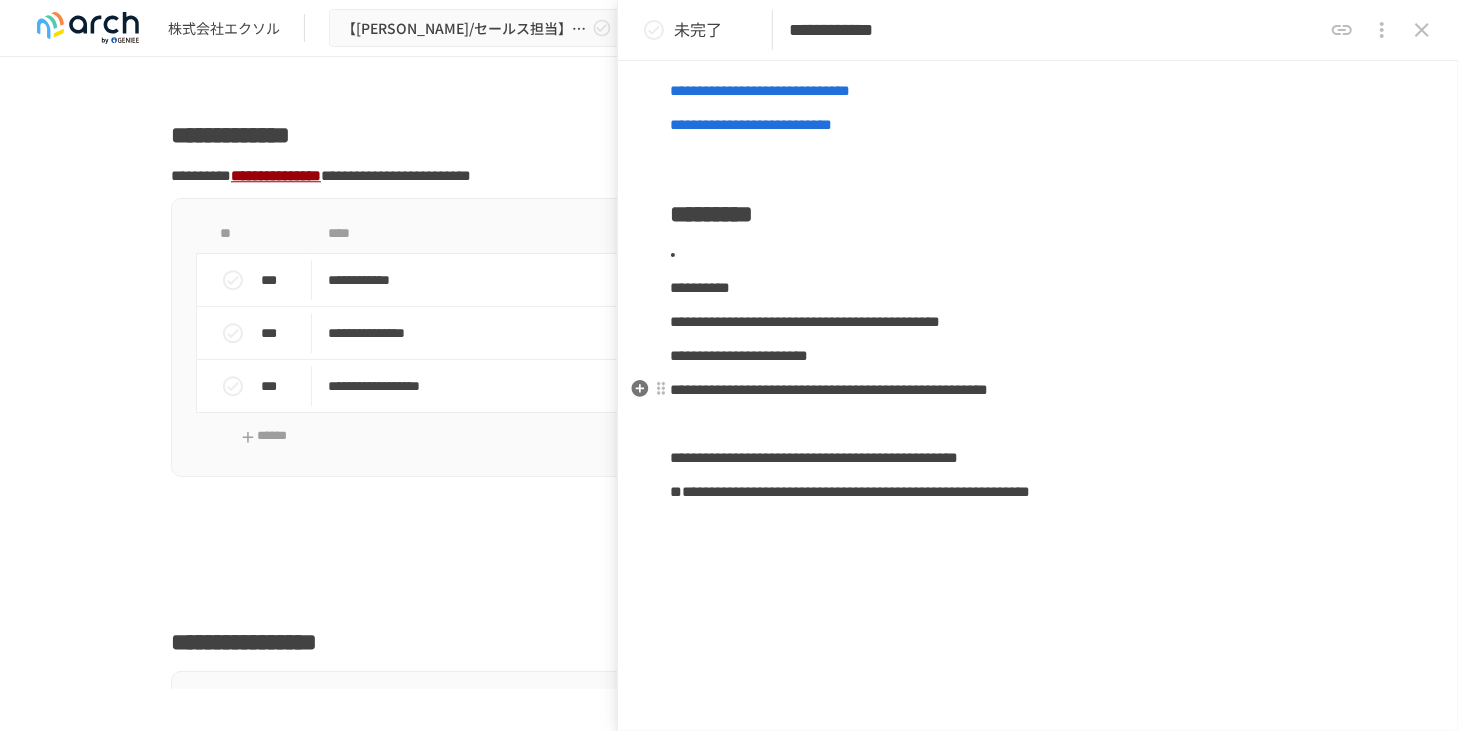 click on "**********" at bounding box center (829, 389) 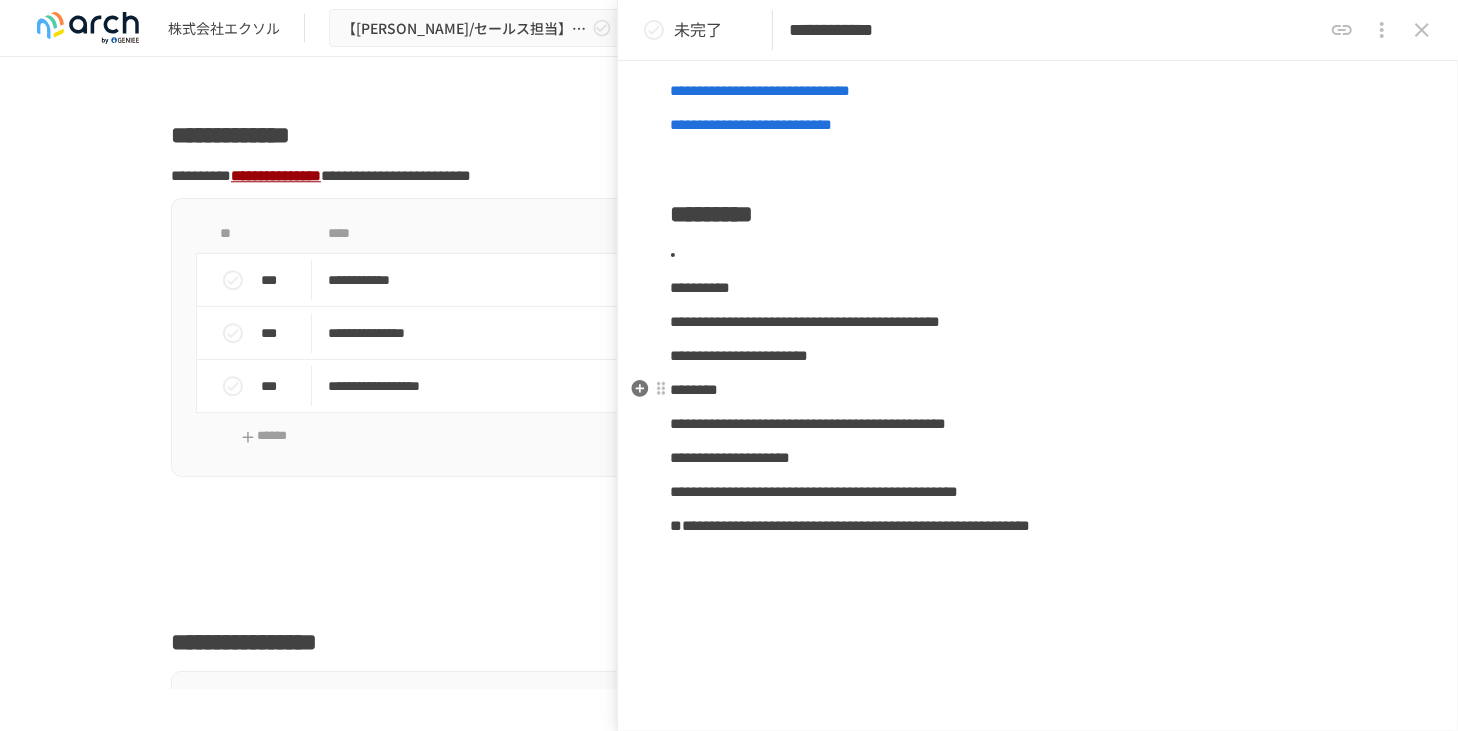 click on "********" at bounding box center [1038, 390] 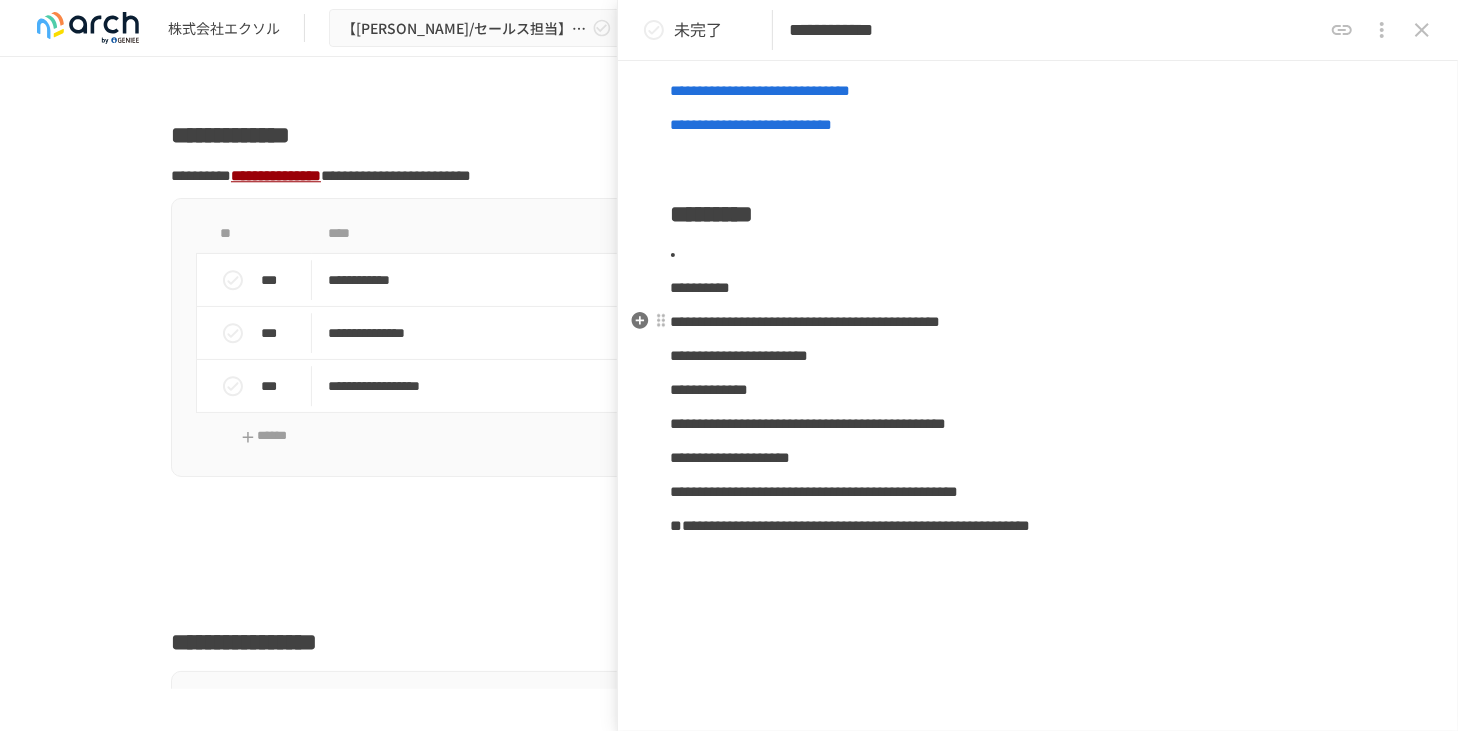 click on "**********" at bounding box center (1038, 322) 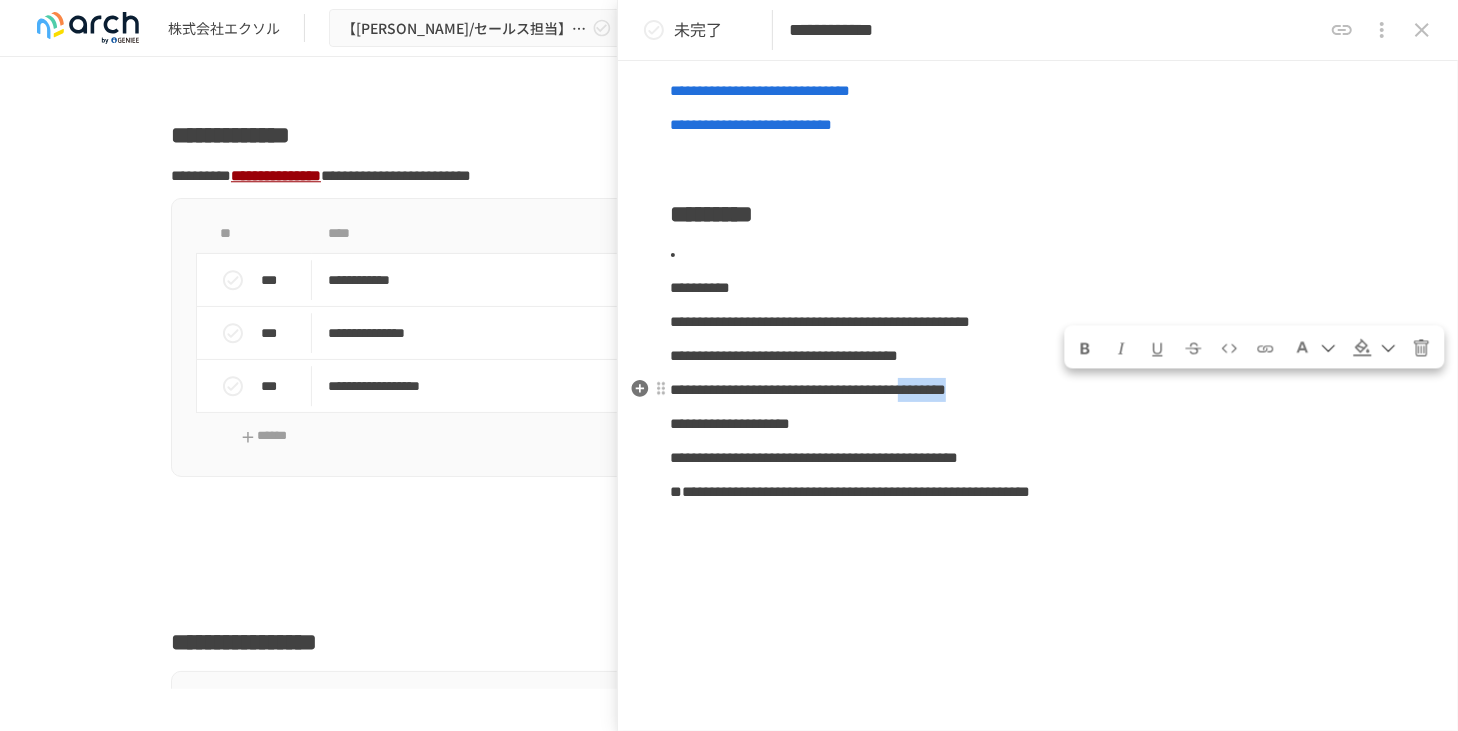 drag, startPoint x: 1228, startPoint y: 388, endPoint x: 1350, endPoint y: 389, distance: 122.0041 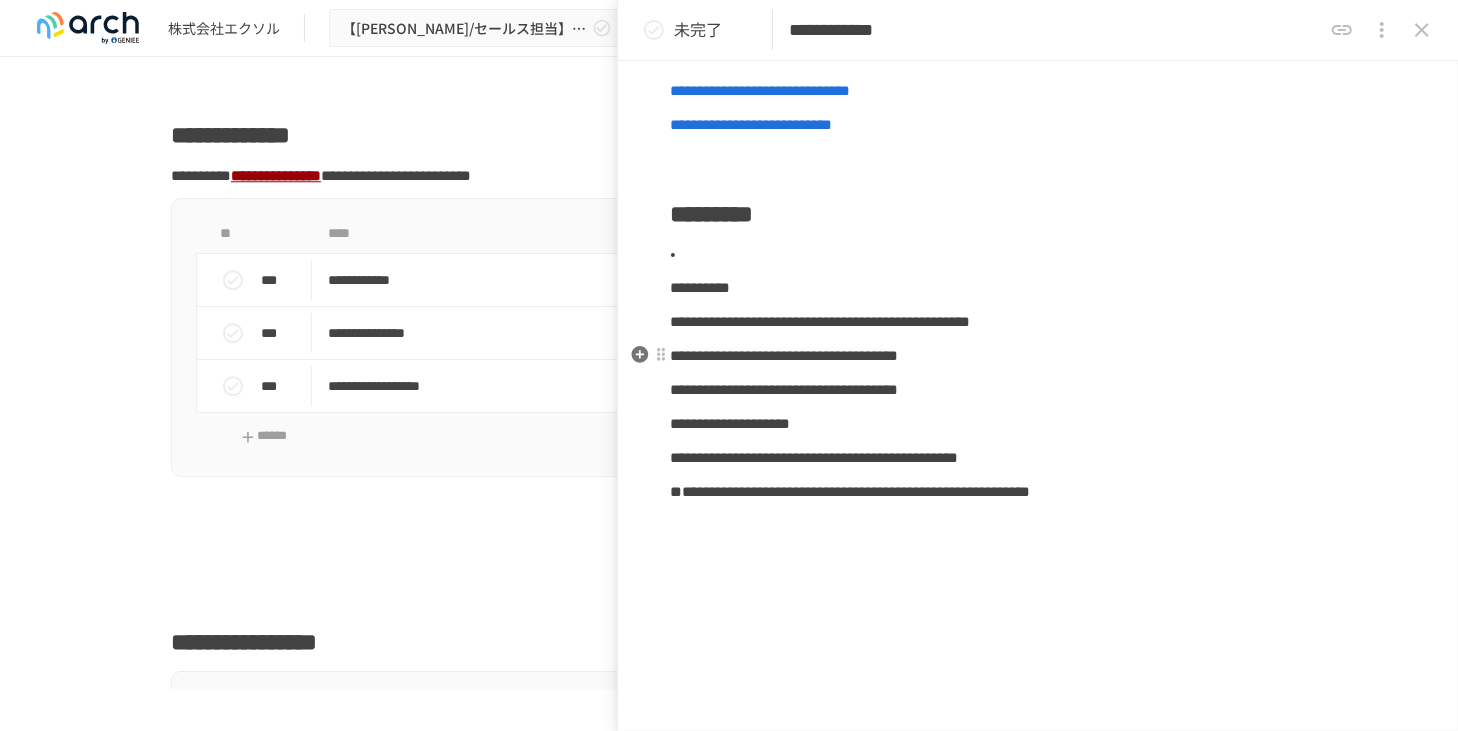 click on "**********" at bounding box center [1038, 356] 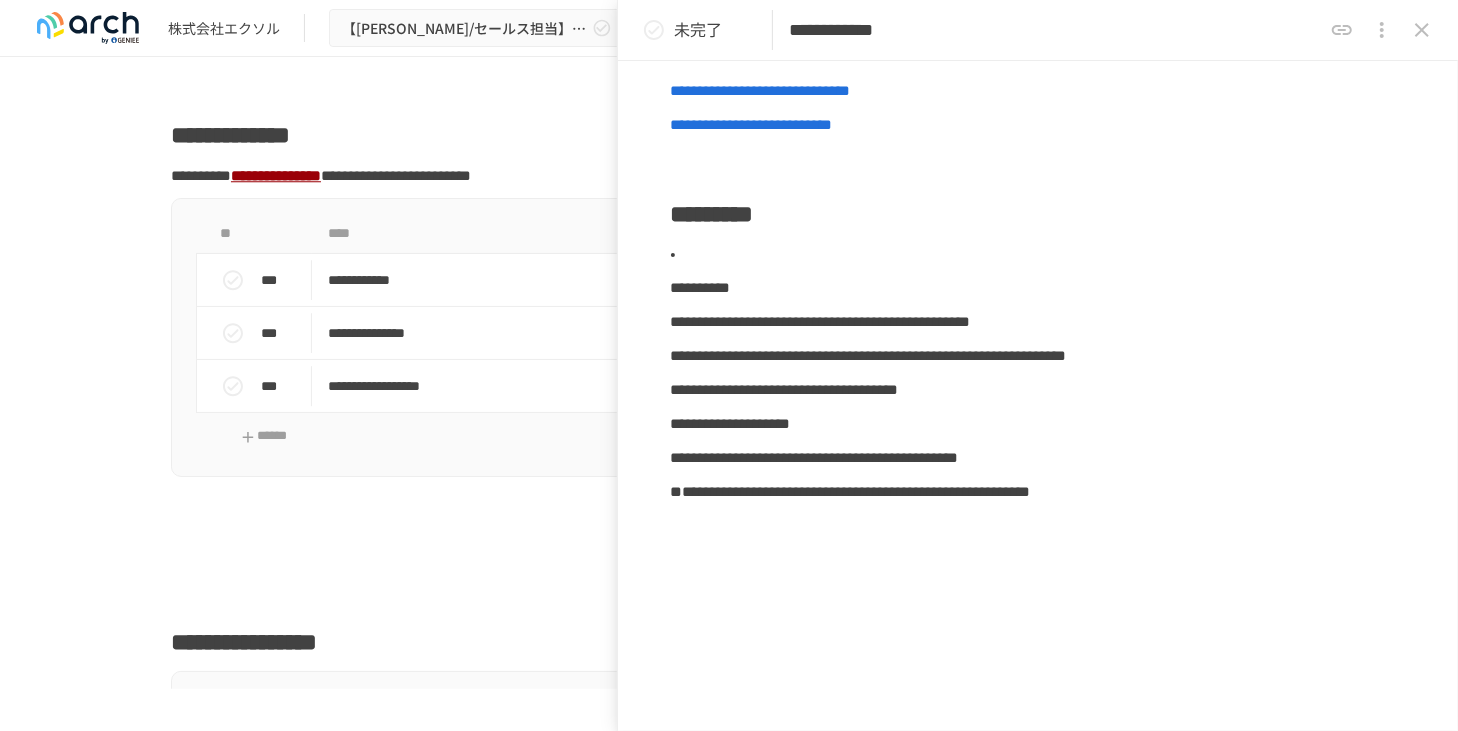 click on "**********" at bounding box center [729, 832] 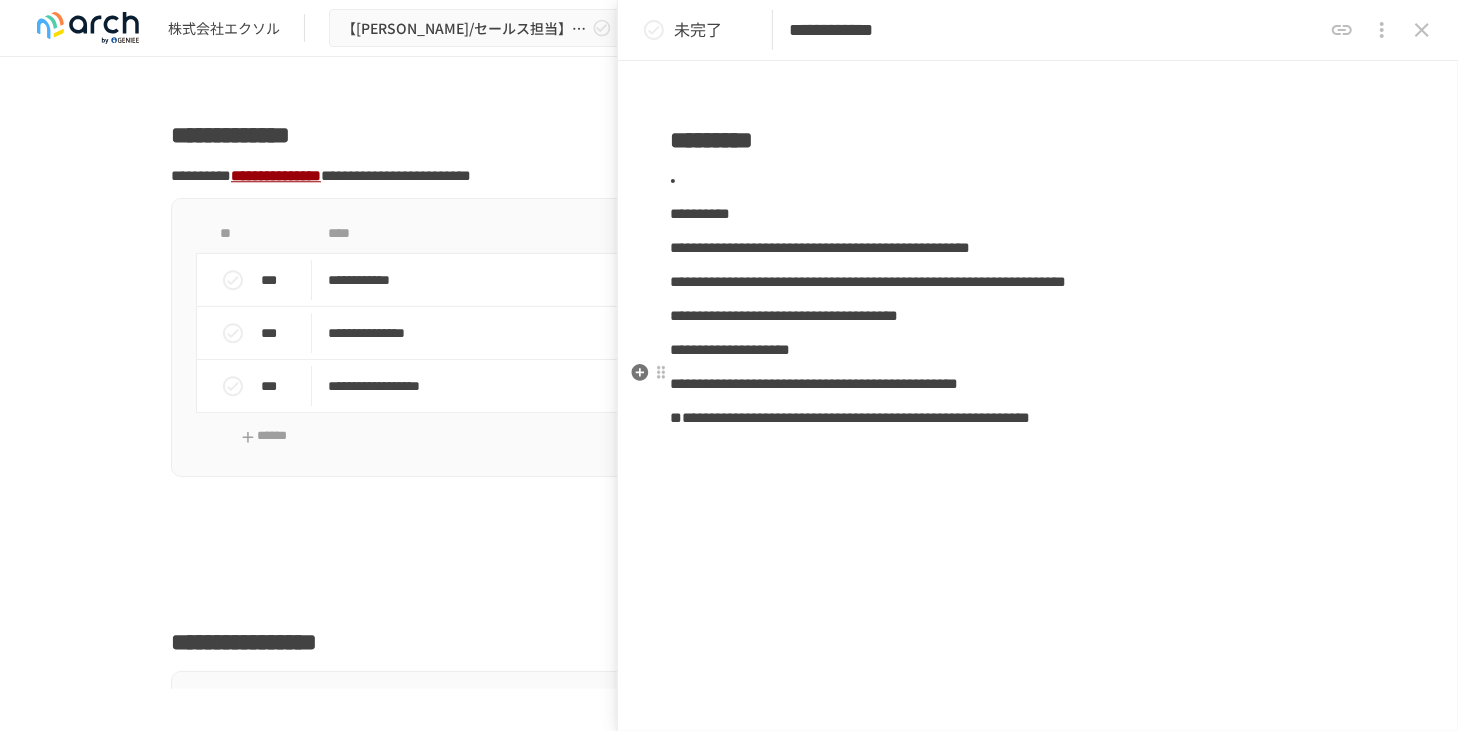scroll, scrollTop: 481, scrollLeft: 0, axis: vertical 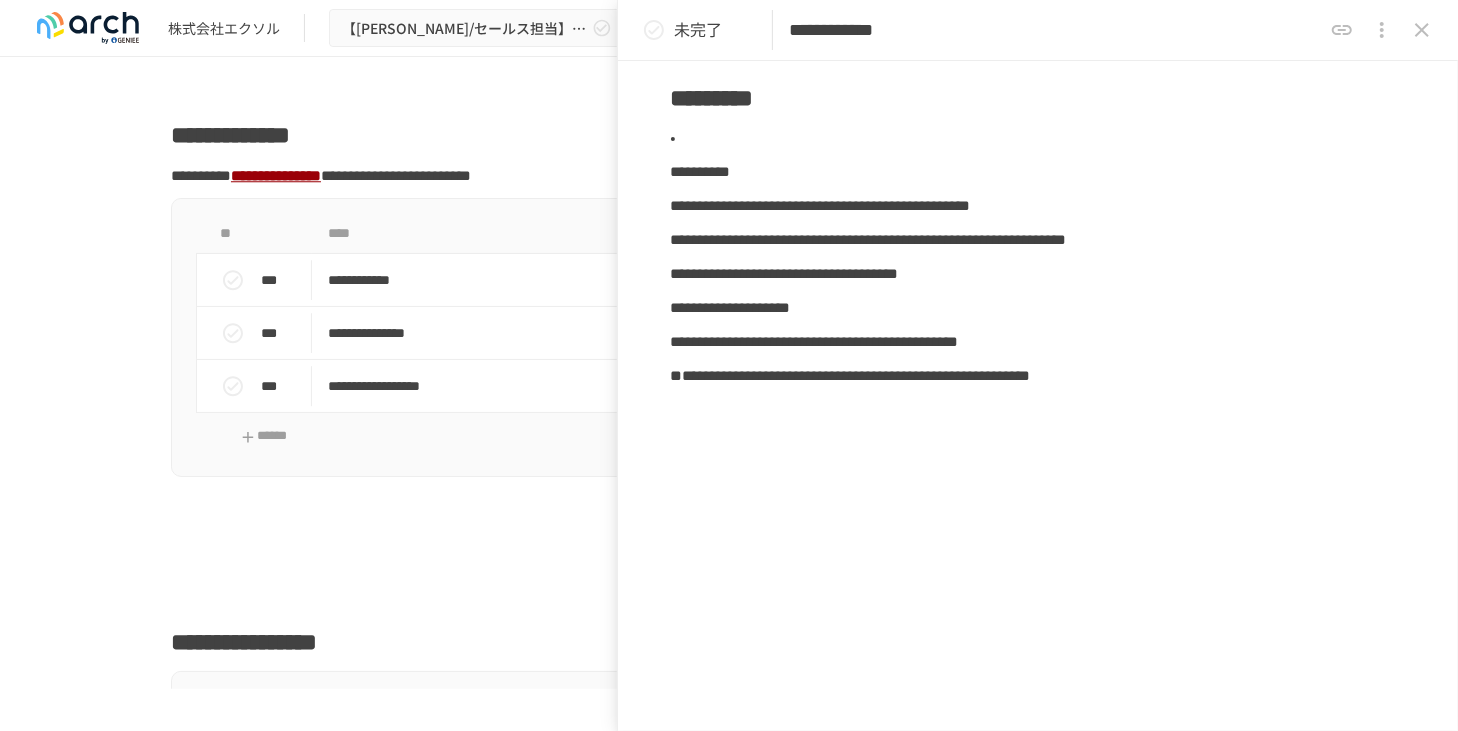 click on "**********" at bounding box center (1038, 244) 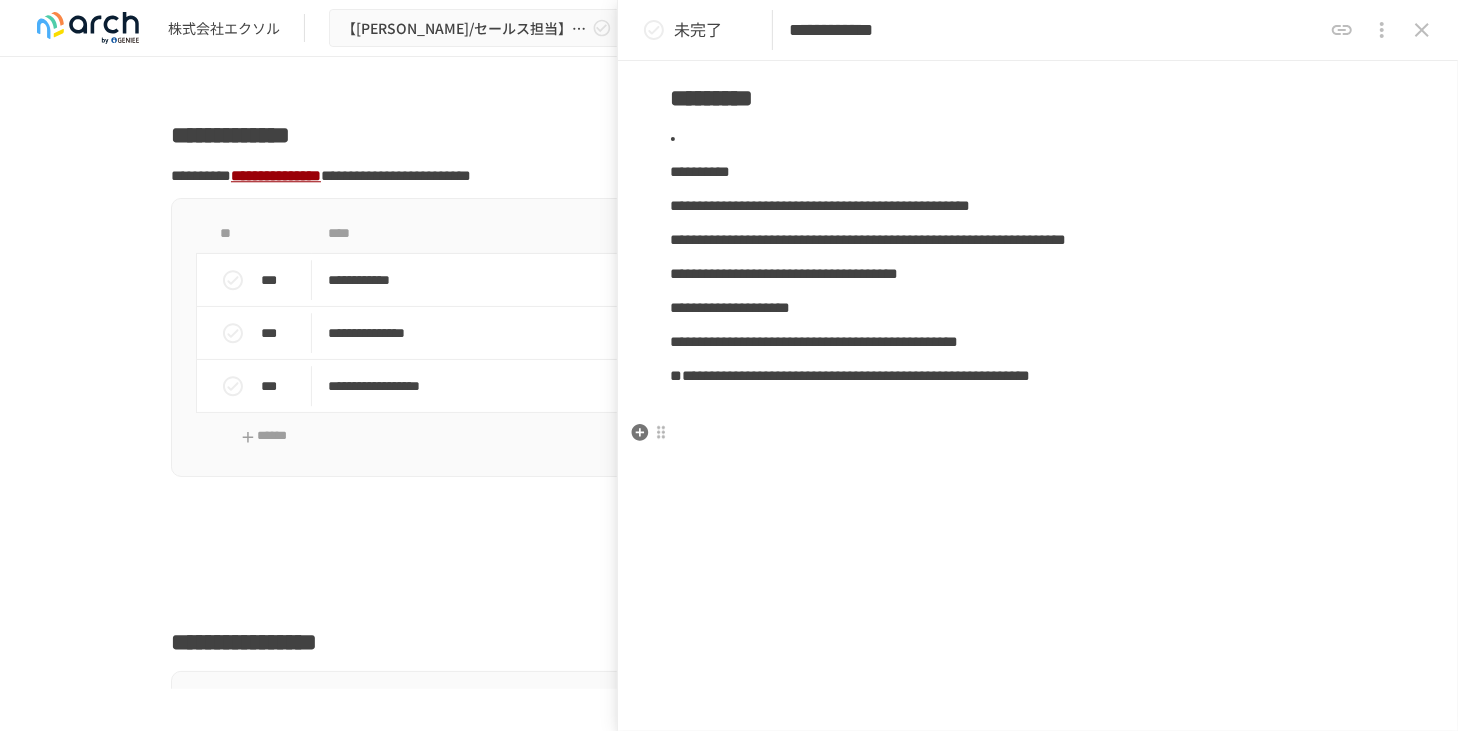 click on "**********" at bounding box center (850, 375) 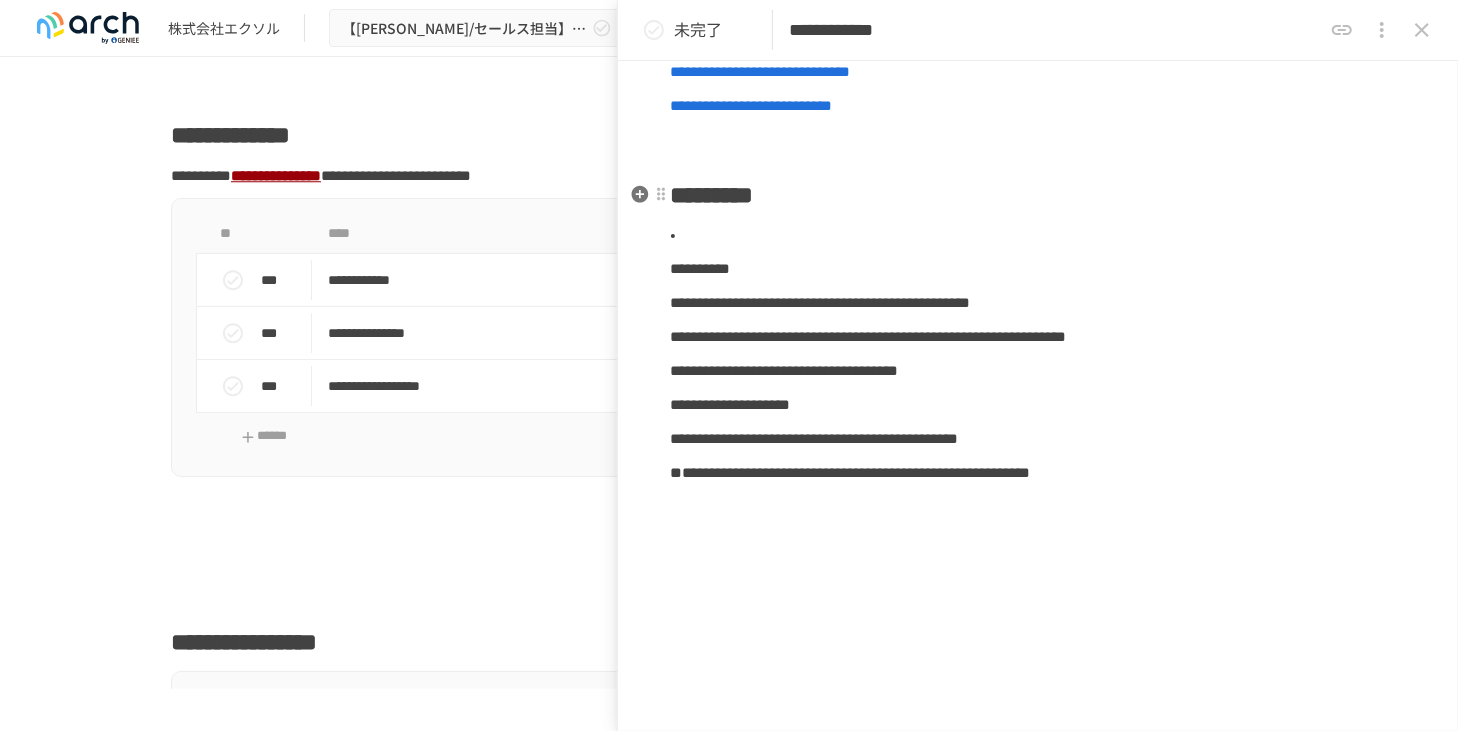 scroll, scrollTop: 481, scrollLeft: 0, axis: vertical 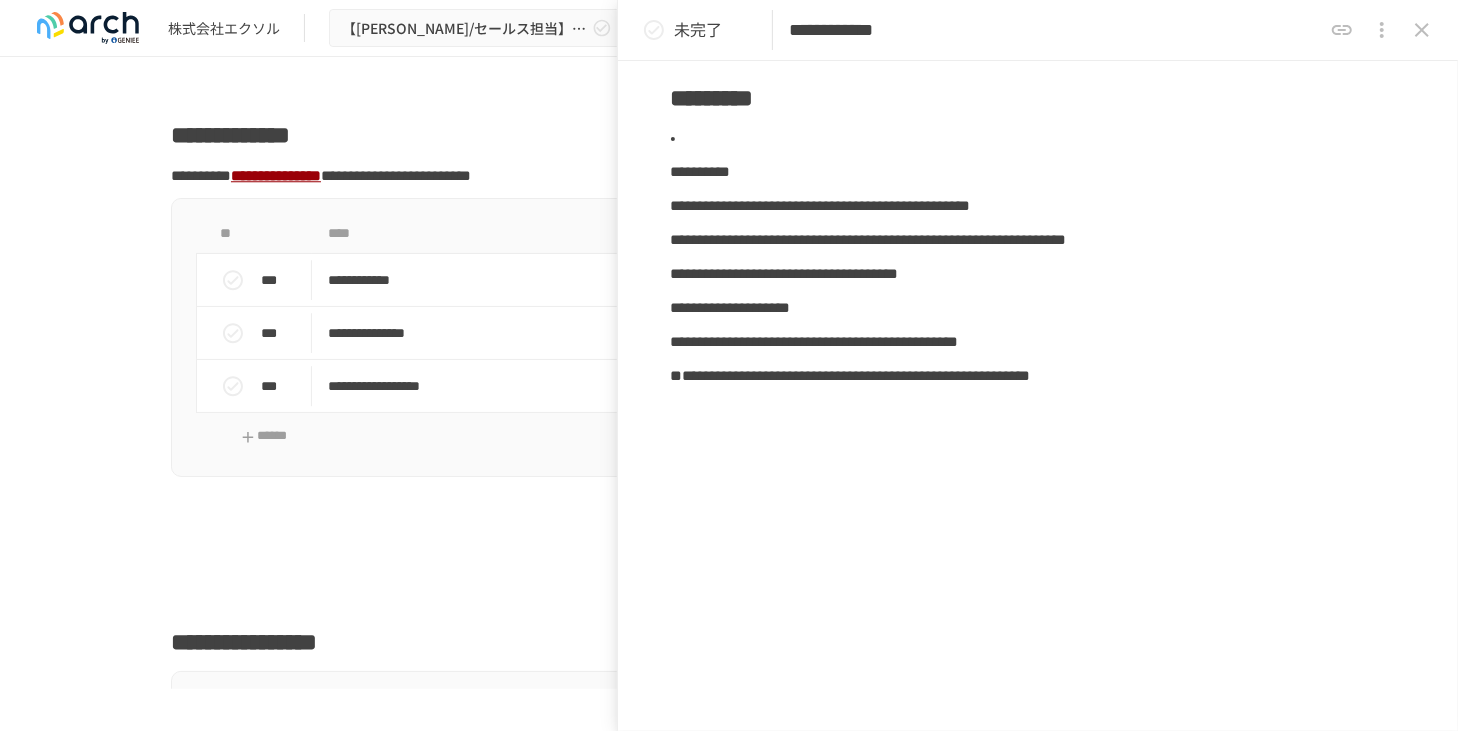 click 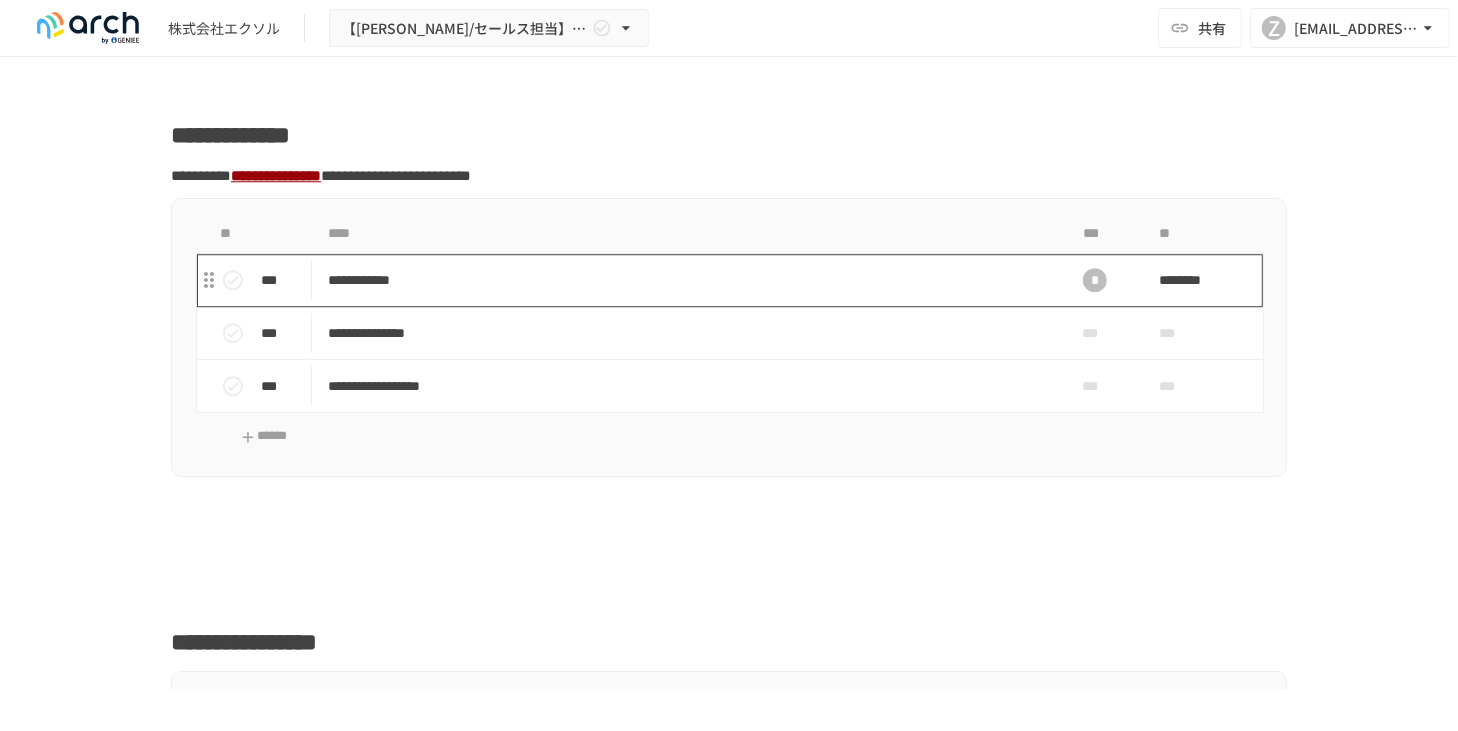 click on "**********" at bounding box center (687, 280) 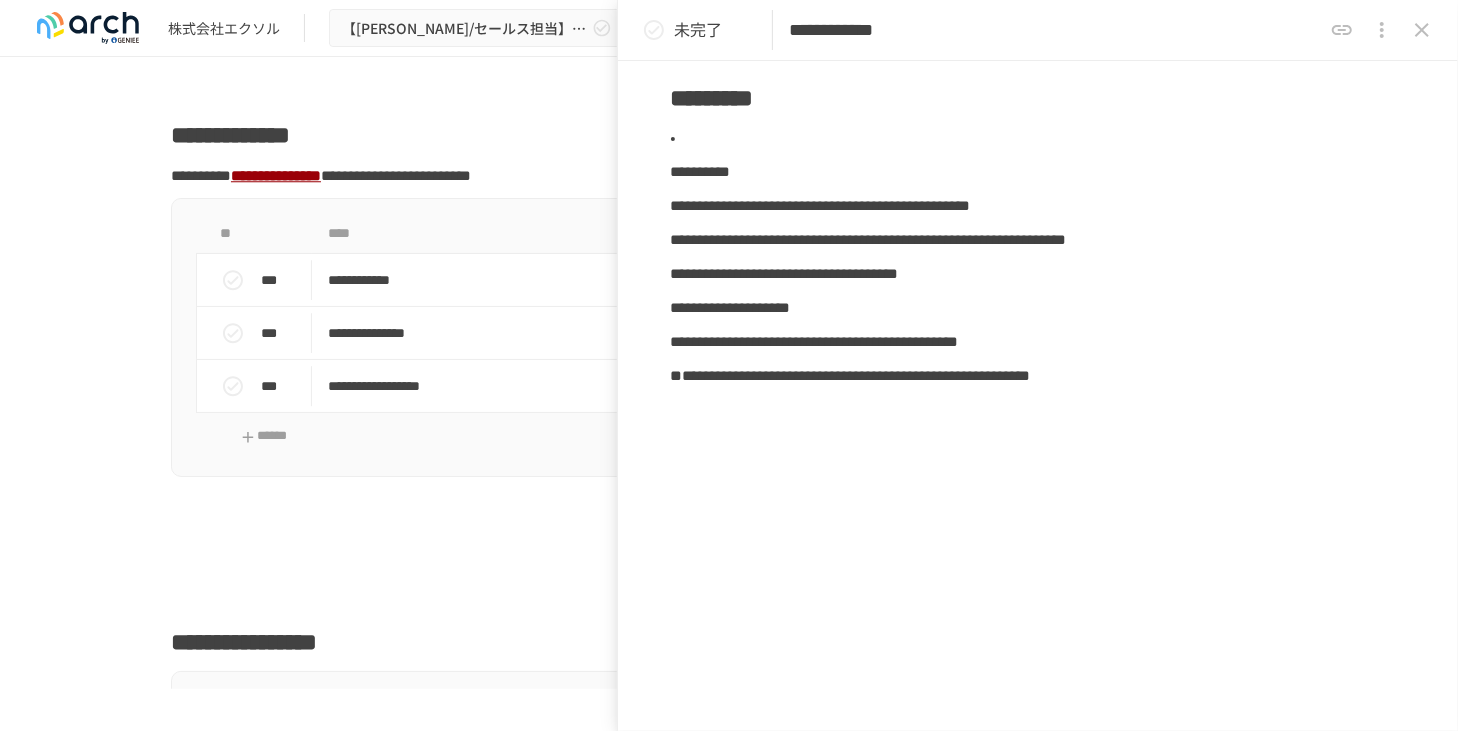 scroll, scrollTop: 366, scrollLeft: 0, axis: vertical 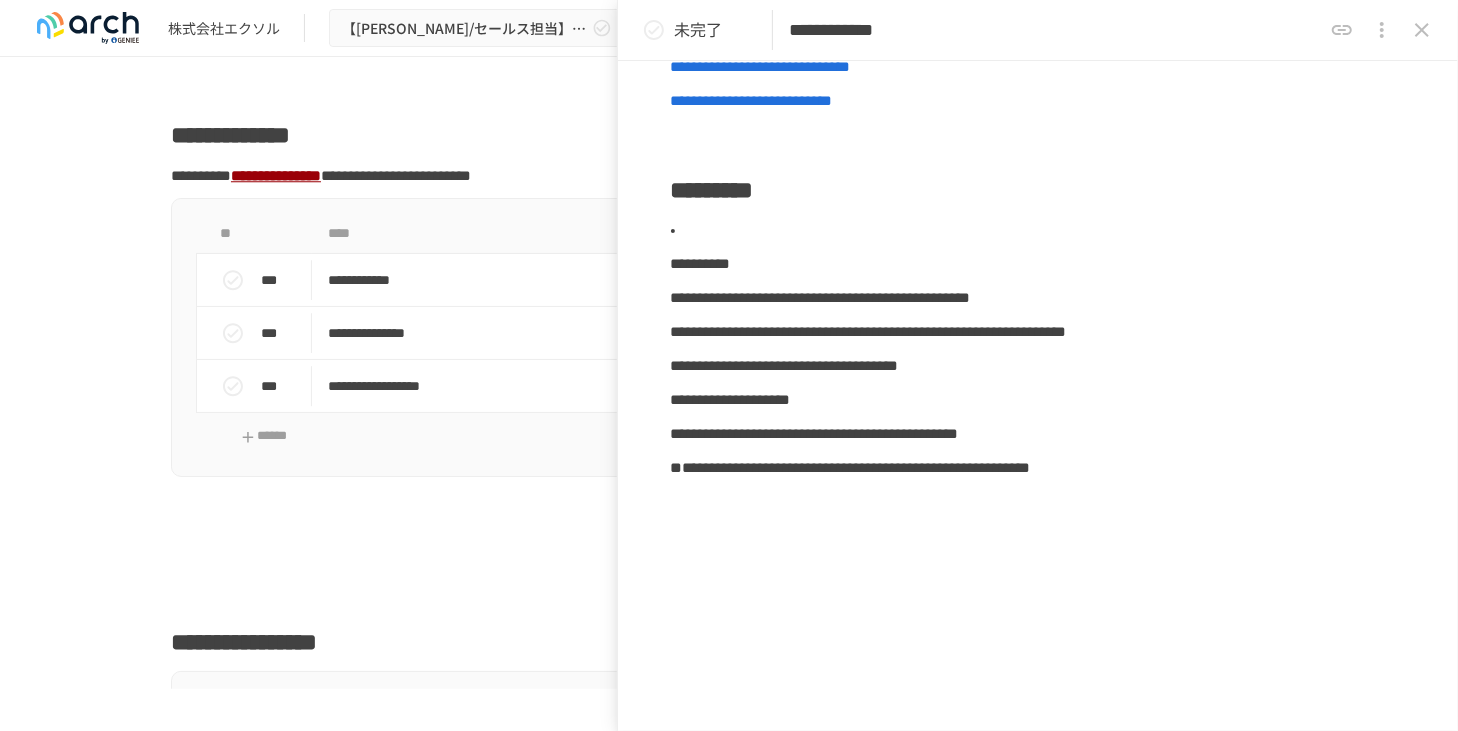click at bounding box center [729, 553] 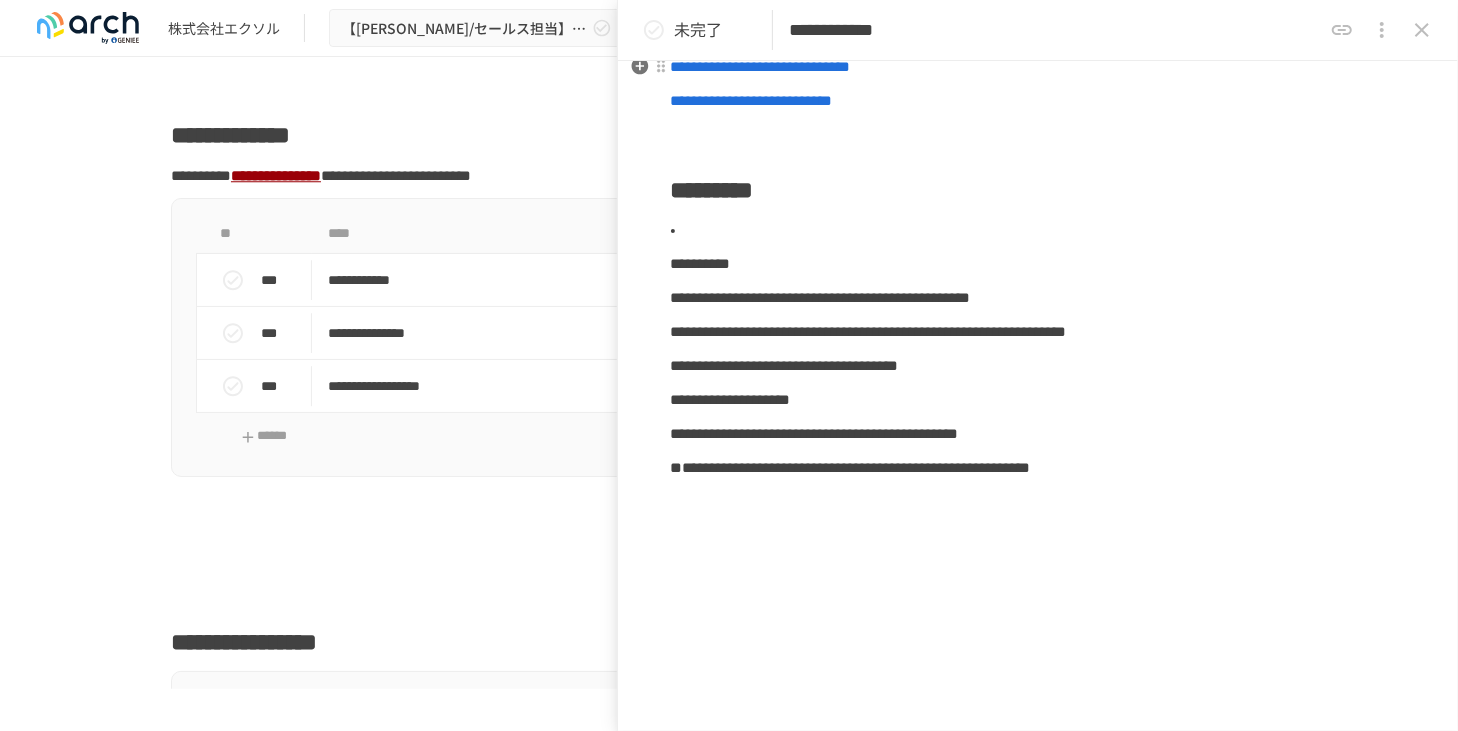 click at bounding box center [1422, 30] 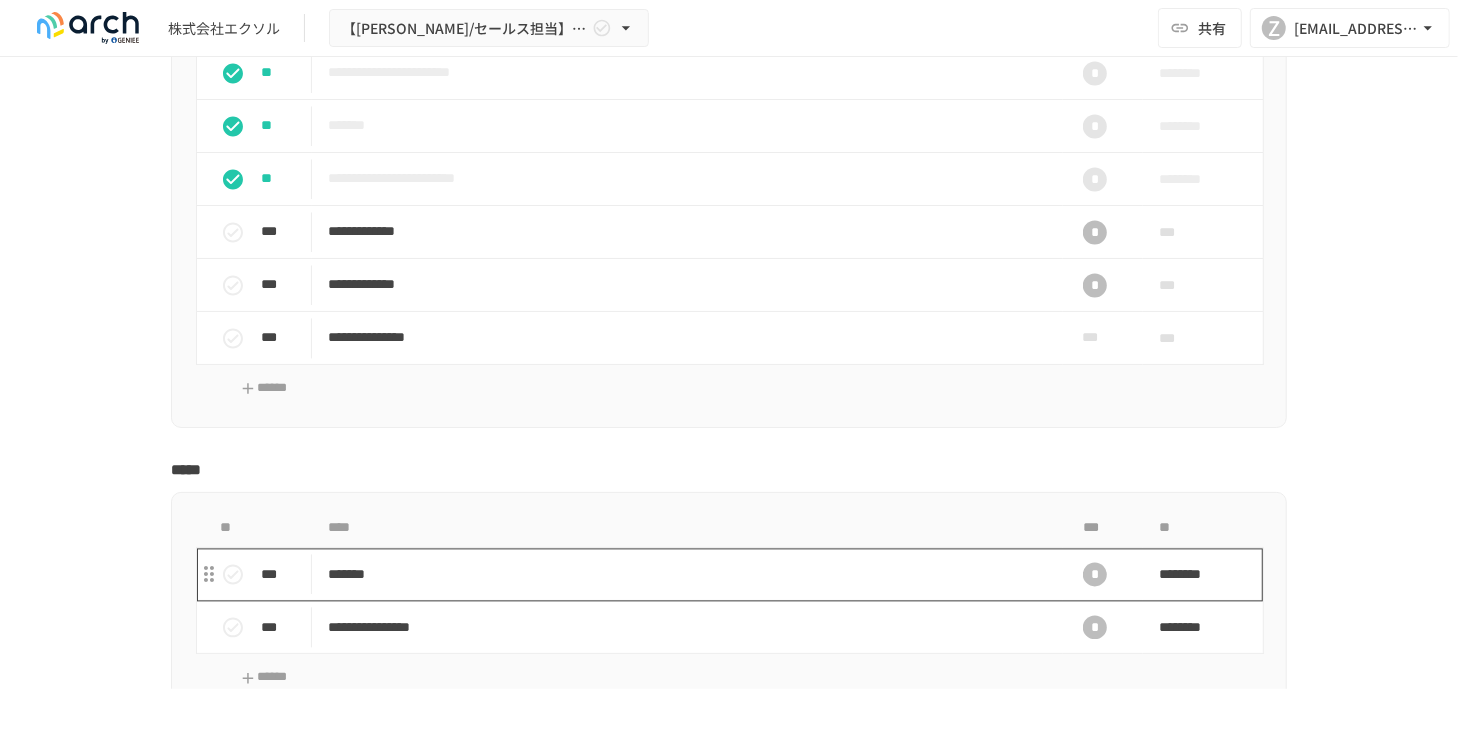 scroll, scrollTop: 2546, scrollLeft: 0, axis: vertical 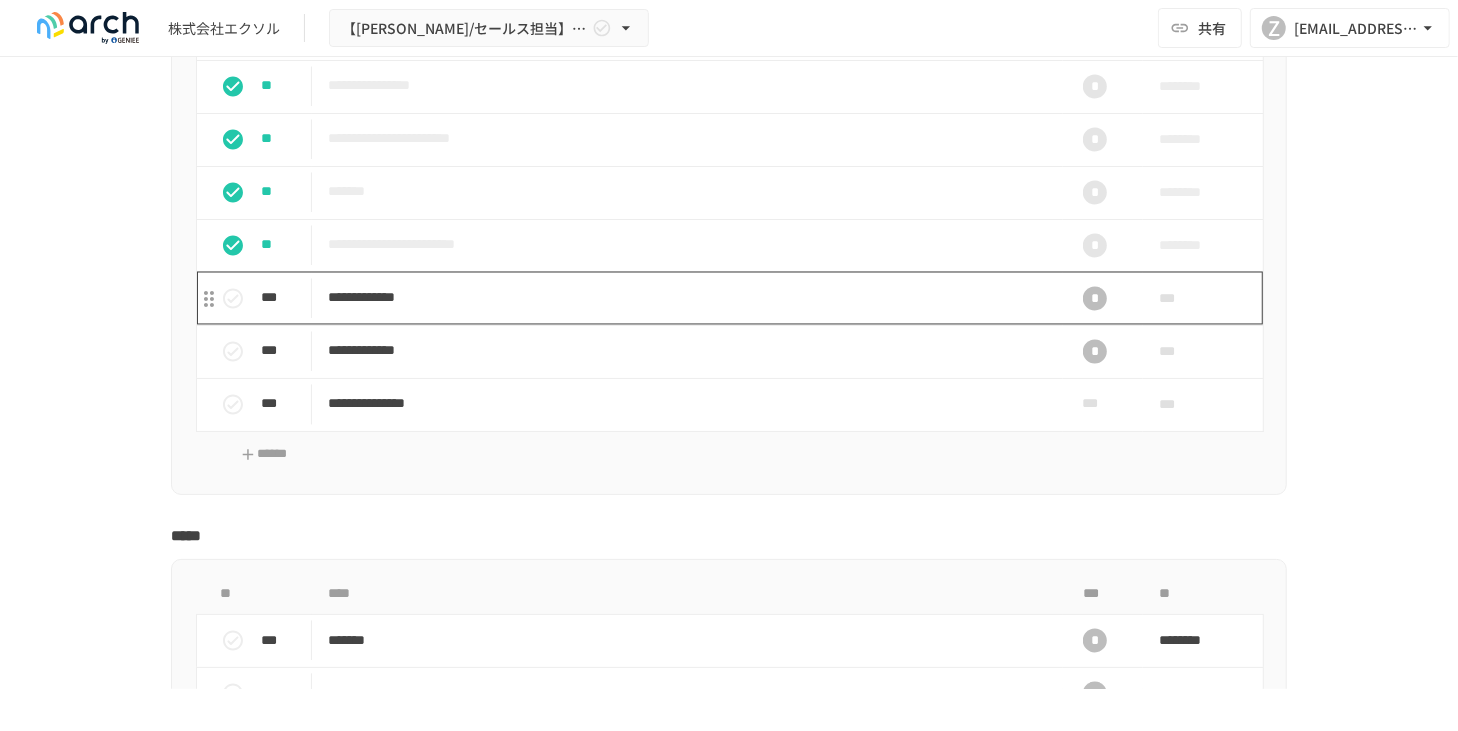 click on "**********" at bounding box center (687, 298) 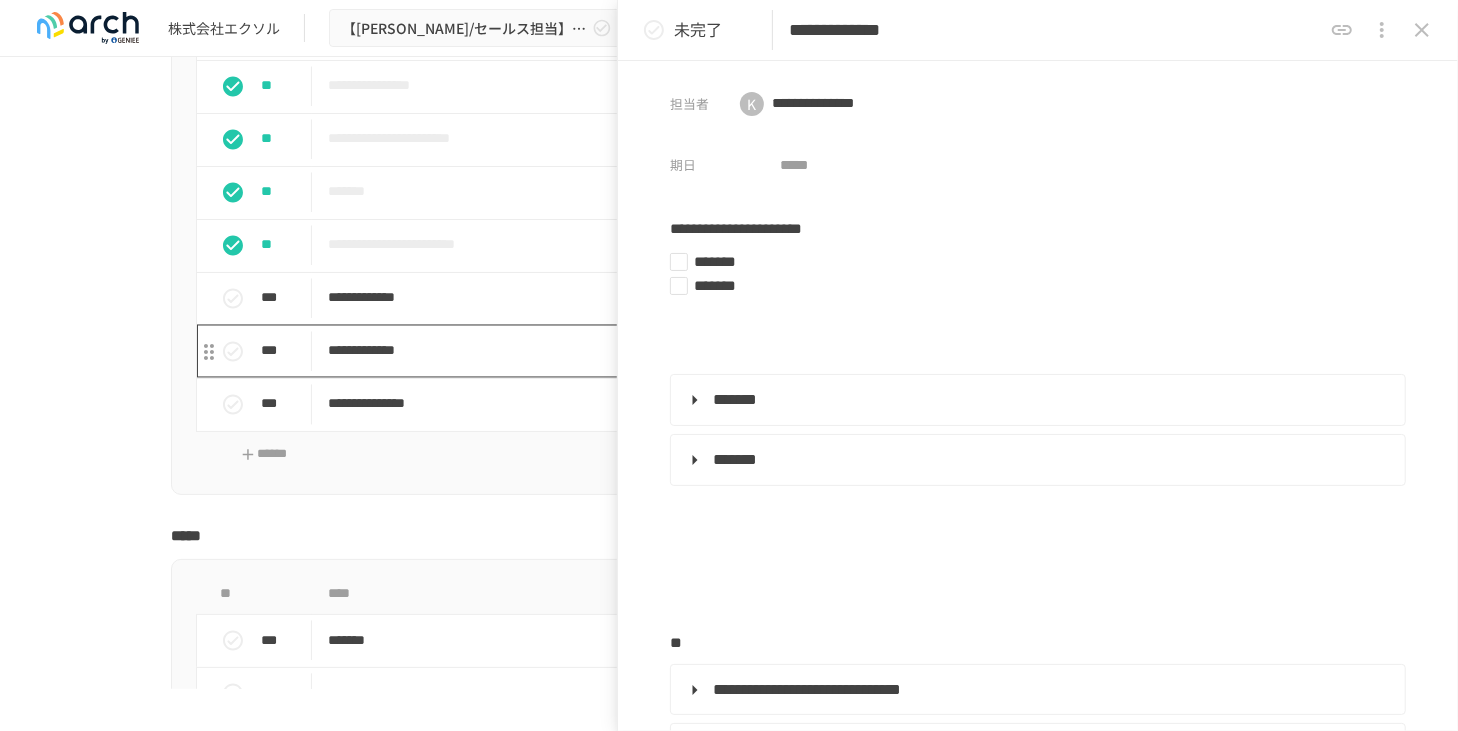 click on "**********" at bounding box center (687, 351) 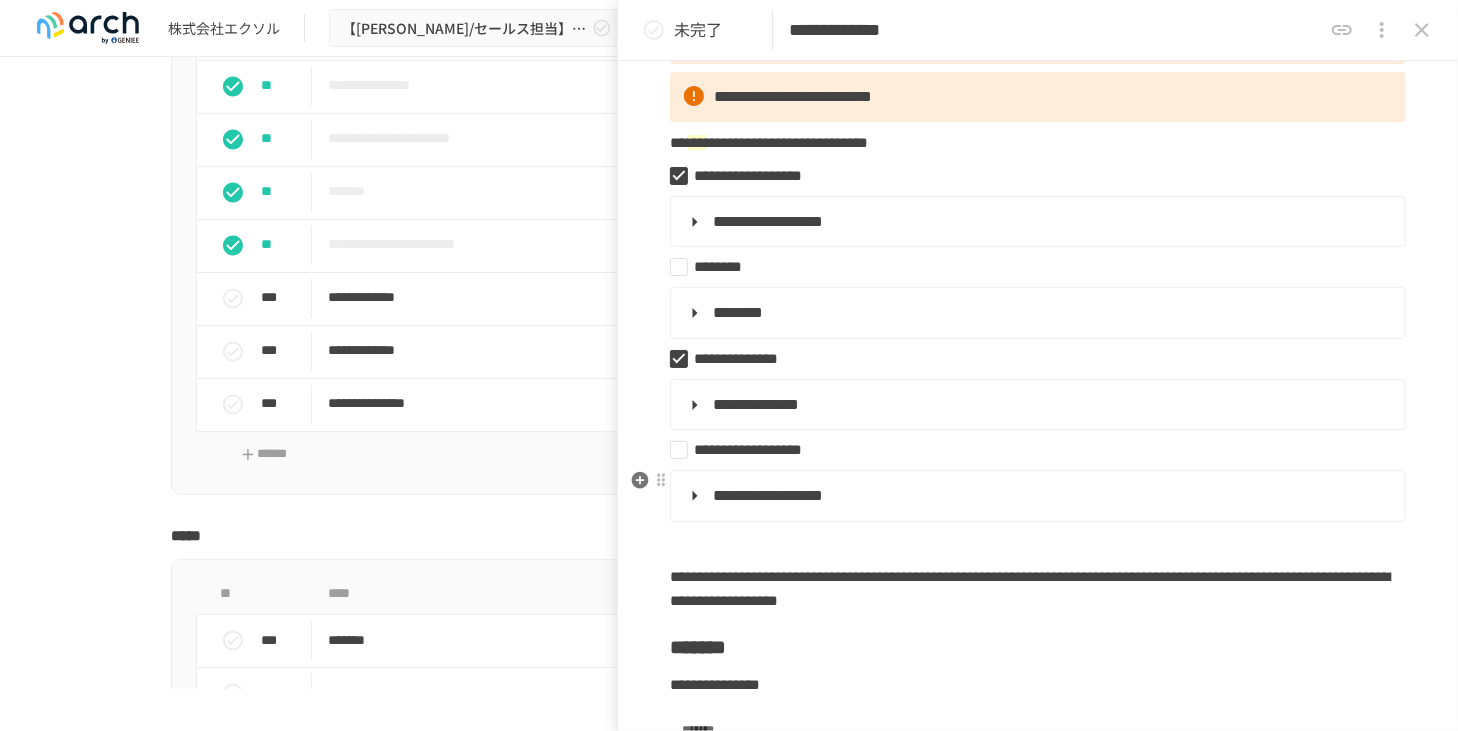 scroll, scrollTop: 342, scrollLeft: 0, axis: vertical 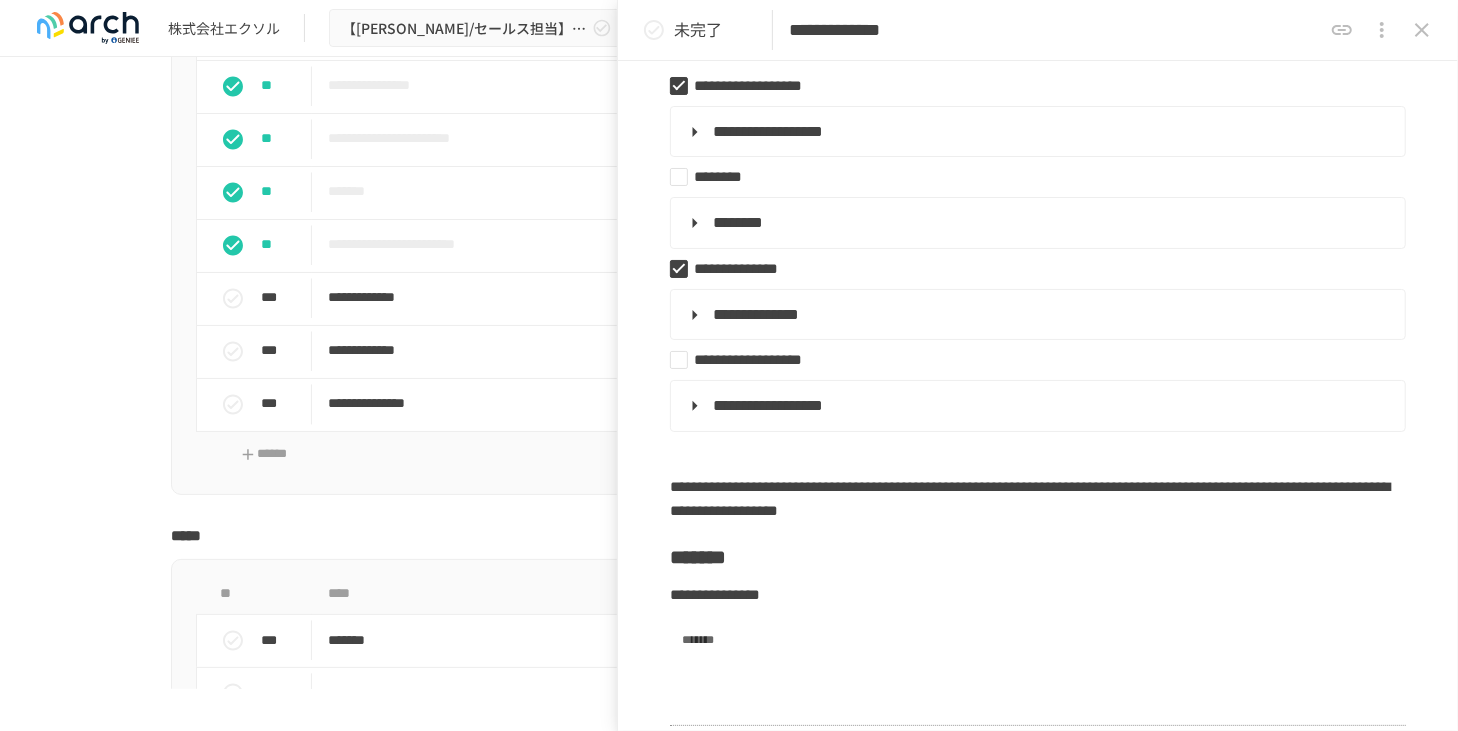 click on "**********" at bounding box center [729, 1975] 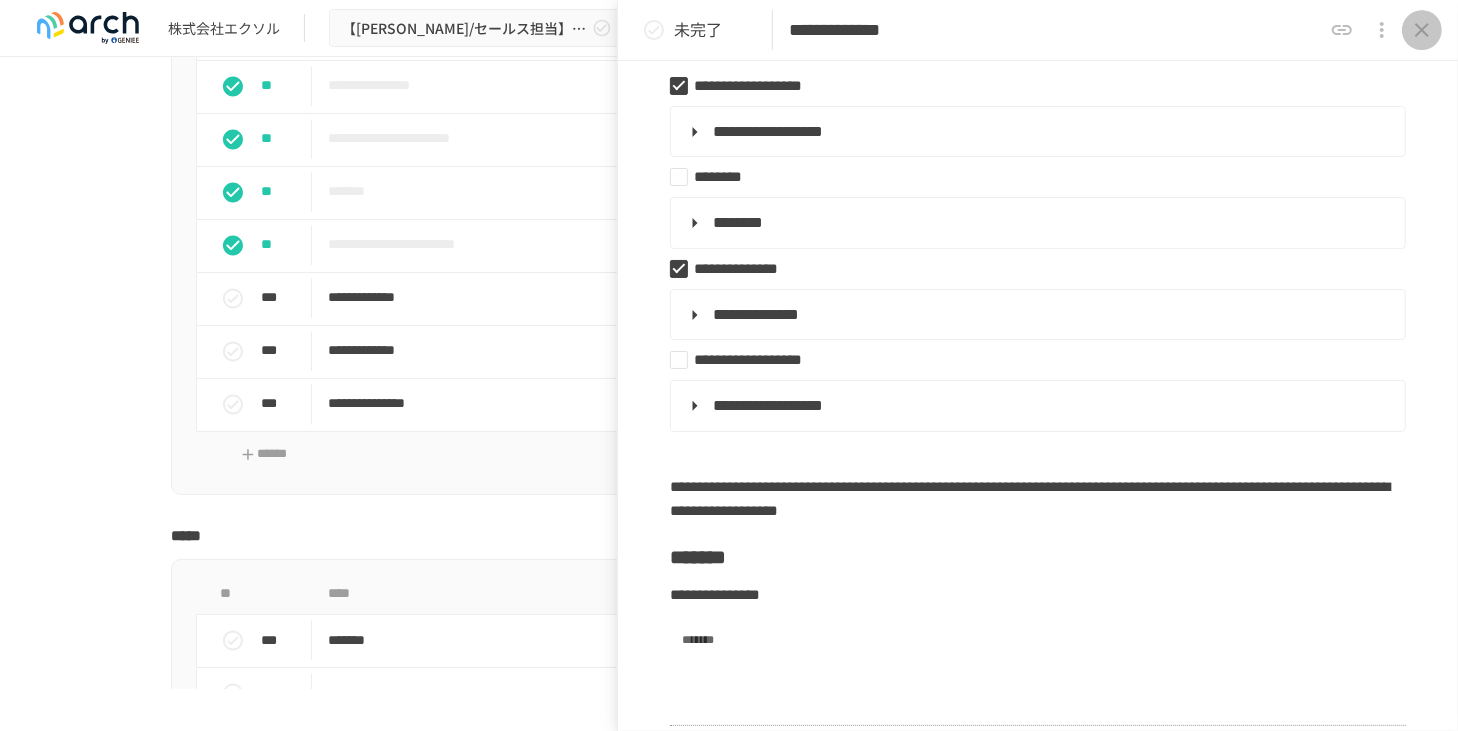 click 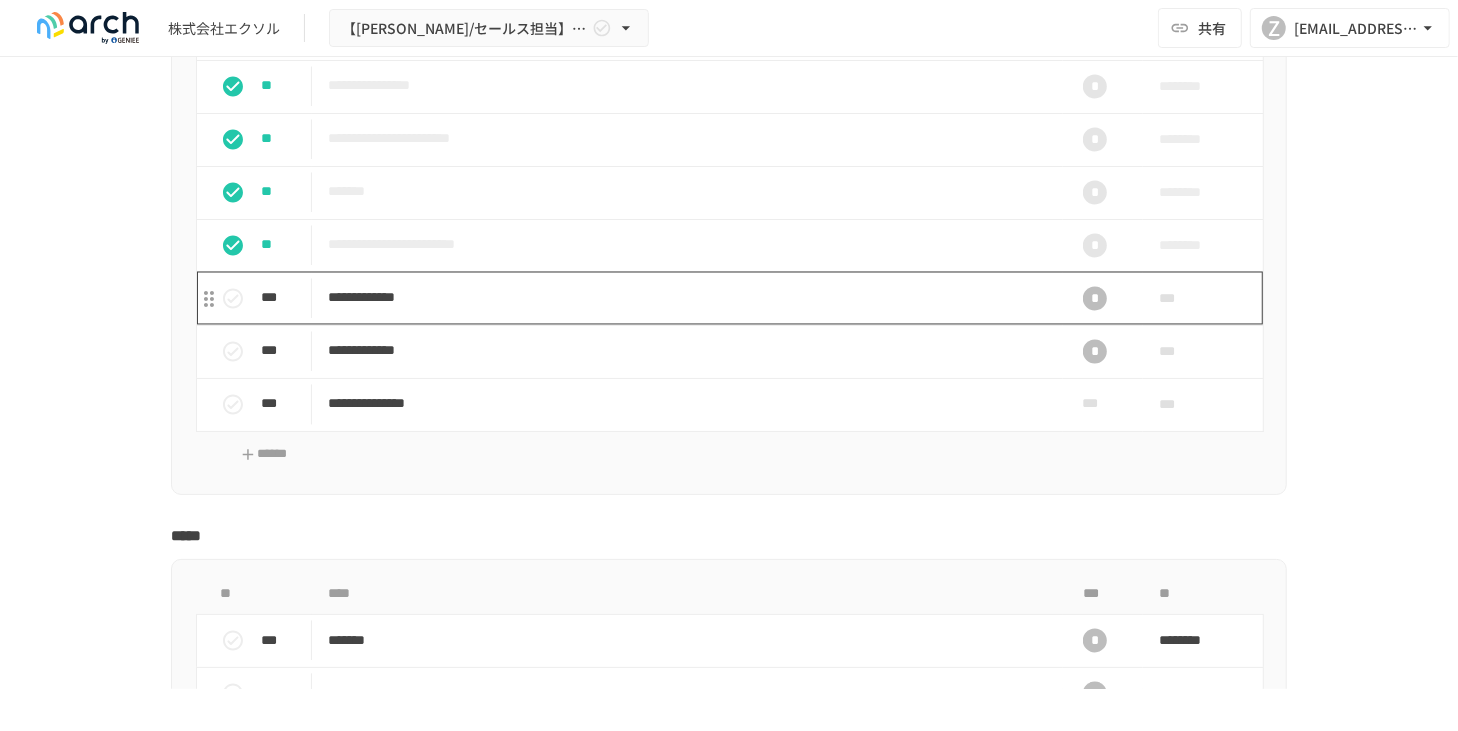 click on "**********" at bounding box center [687, 298] 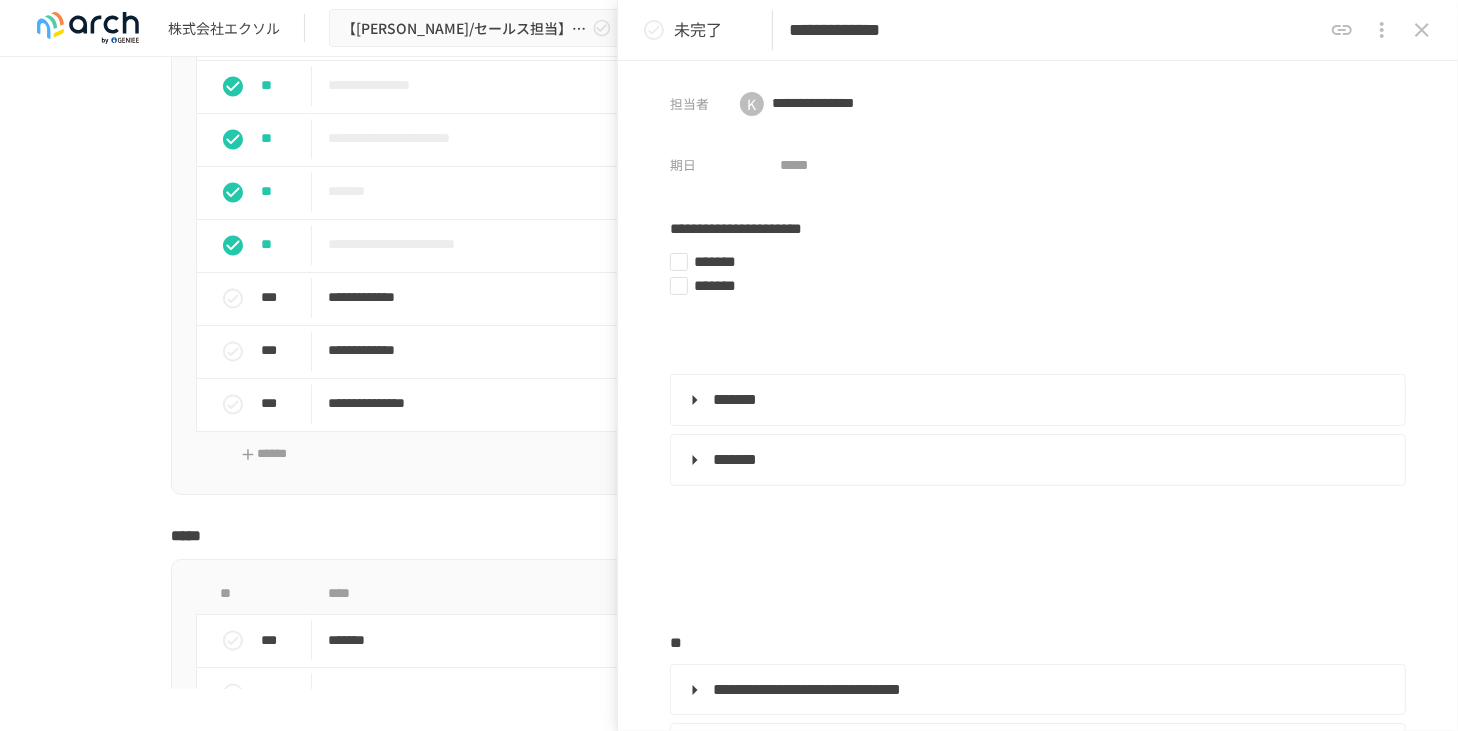 click 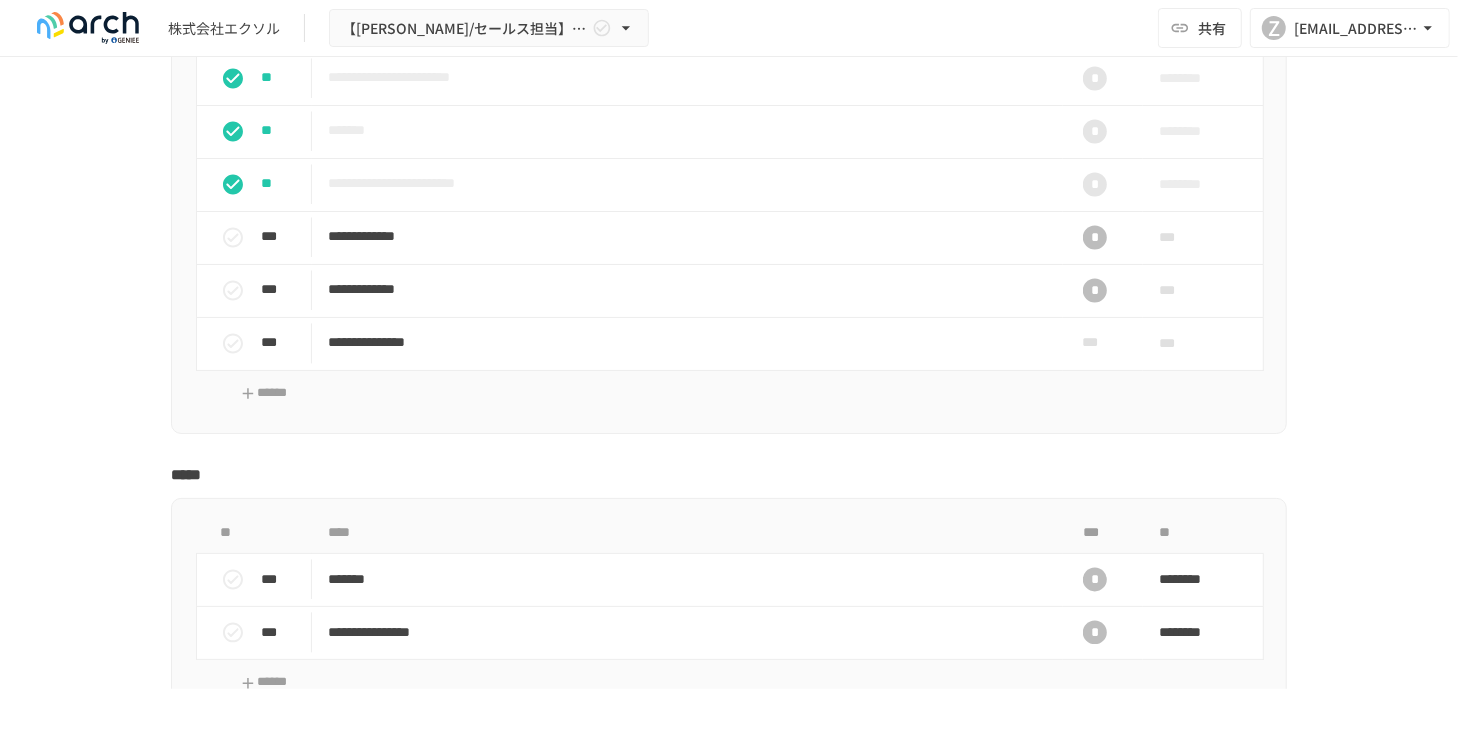 scroll, scrollTop: 2546, scrollLeft: 0, axis: vertical 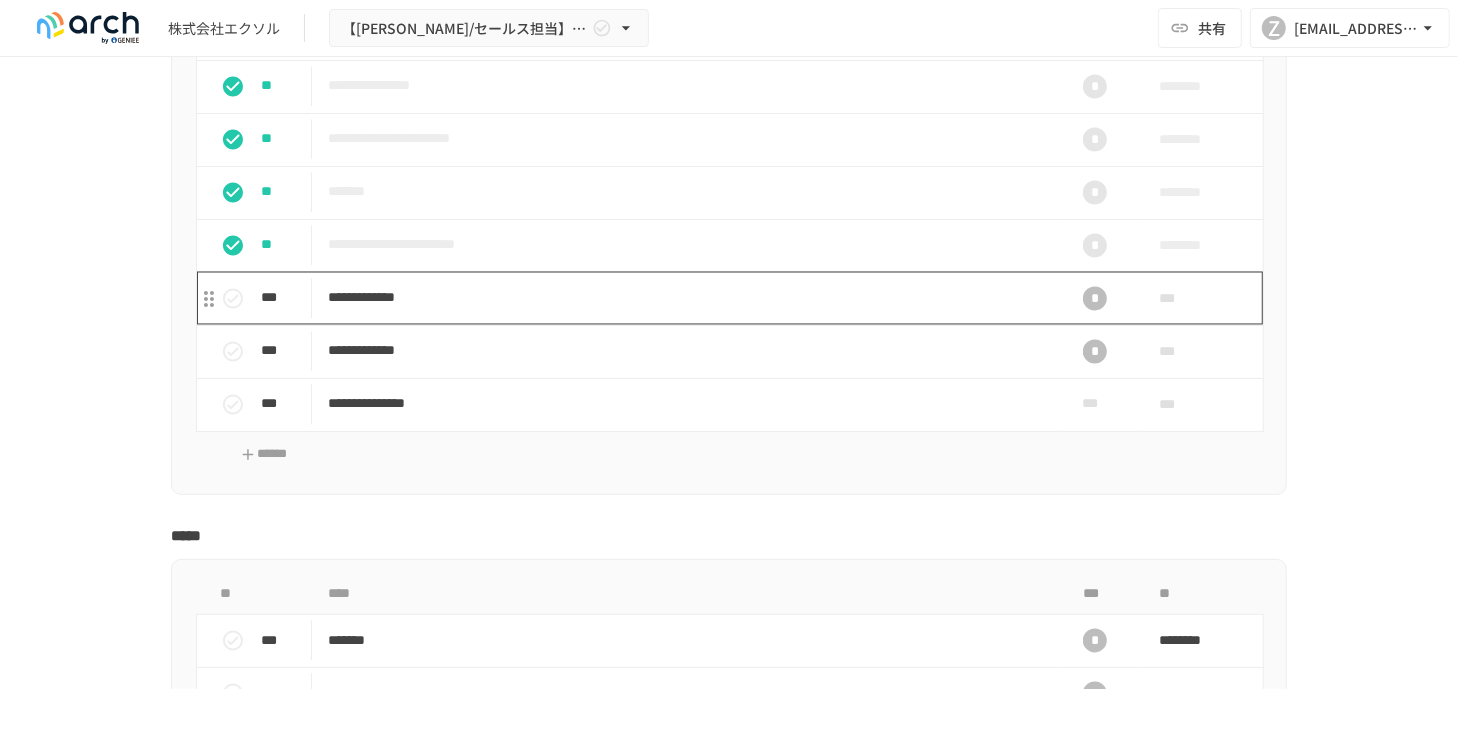 click on "**********" at bounding box center (687, 298) 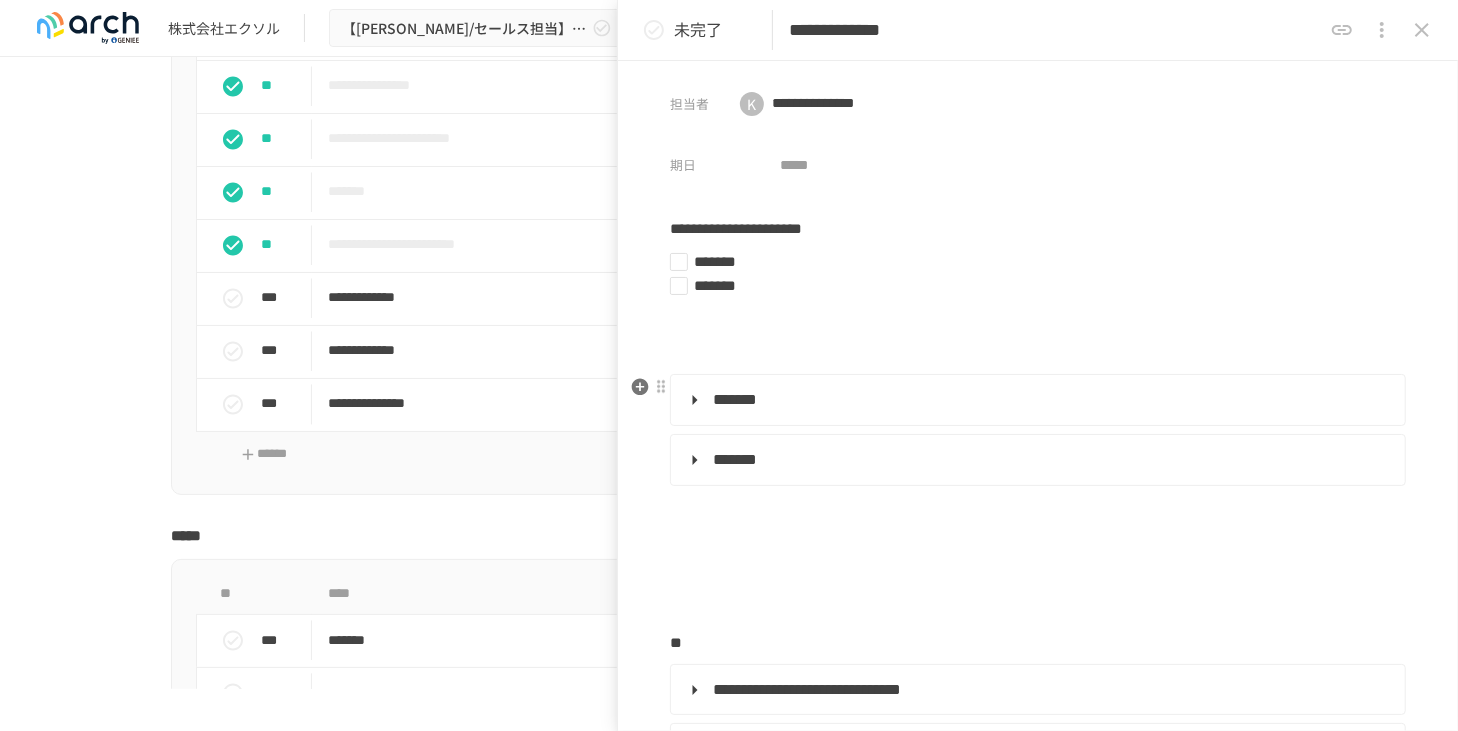 click on "*******" at bounding box center (1036, 400) 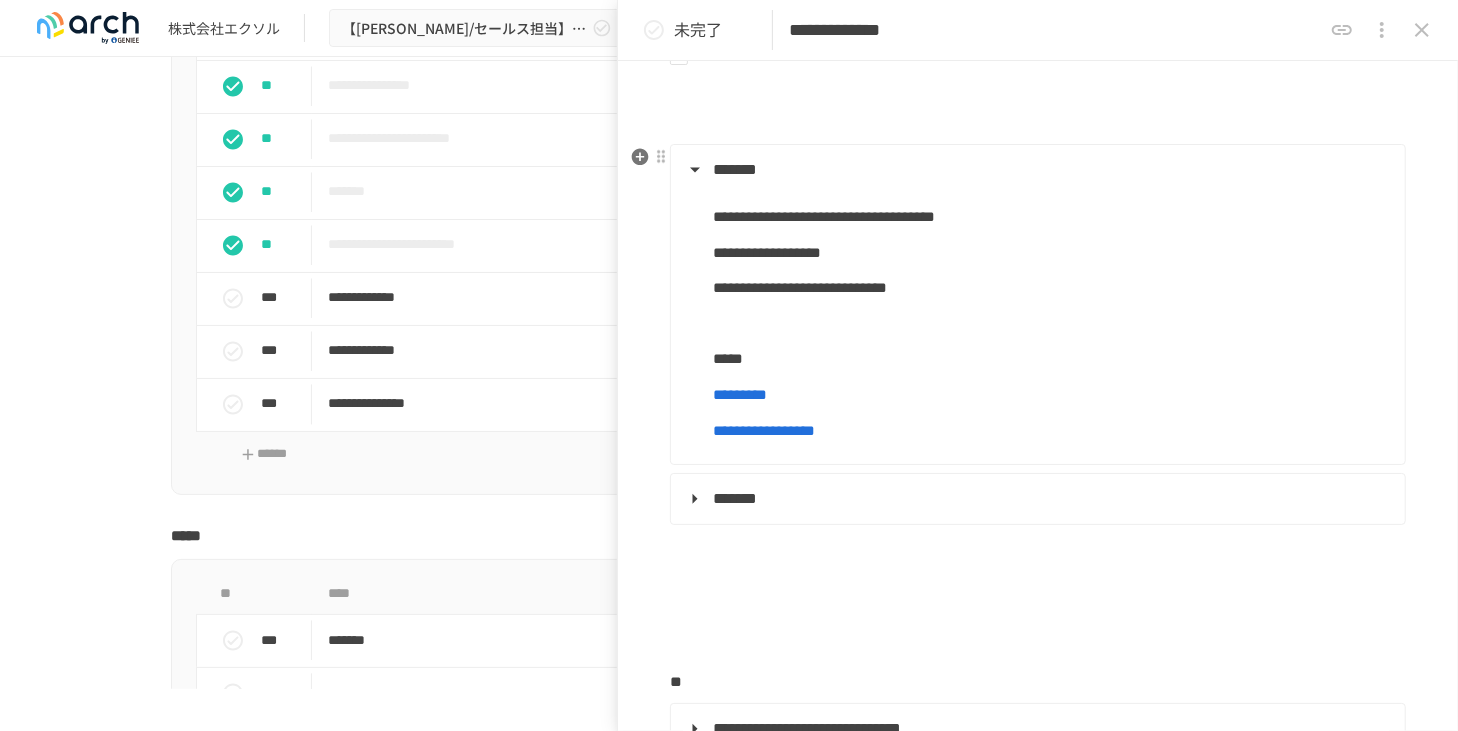 scroll, scrollTop: 285, scrollLeft: 0, axis: vertical 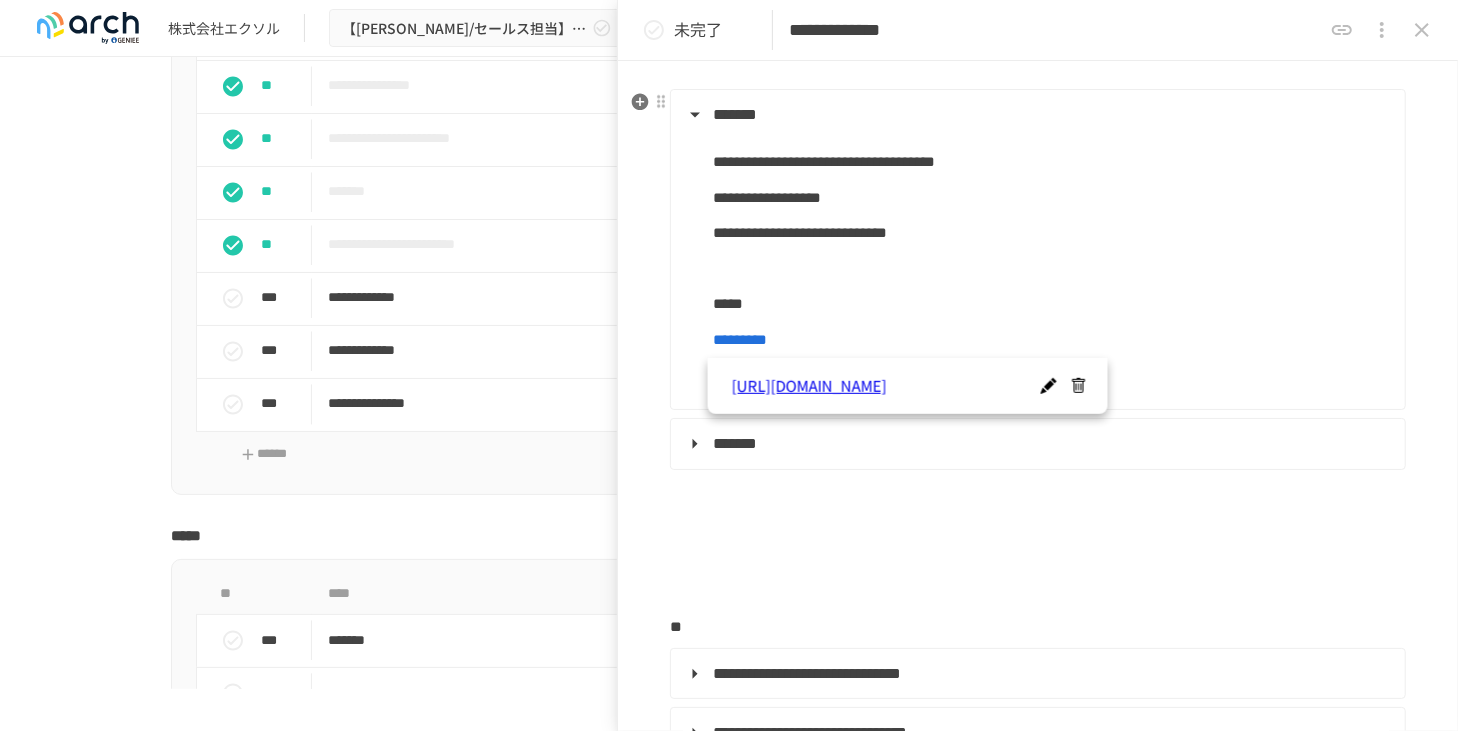 click on "*********" at bounding box center [740, 339] 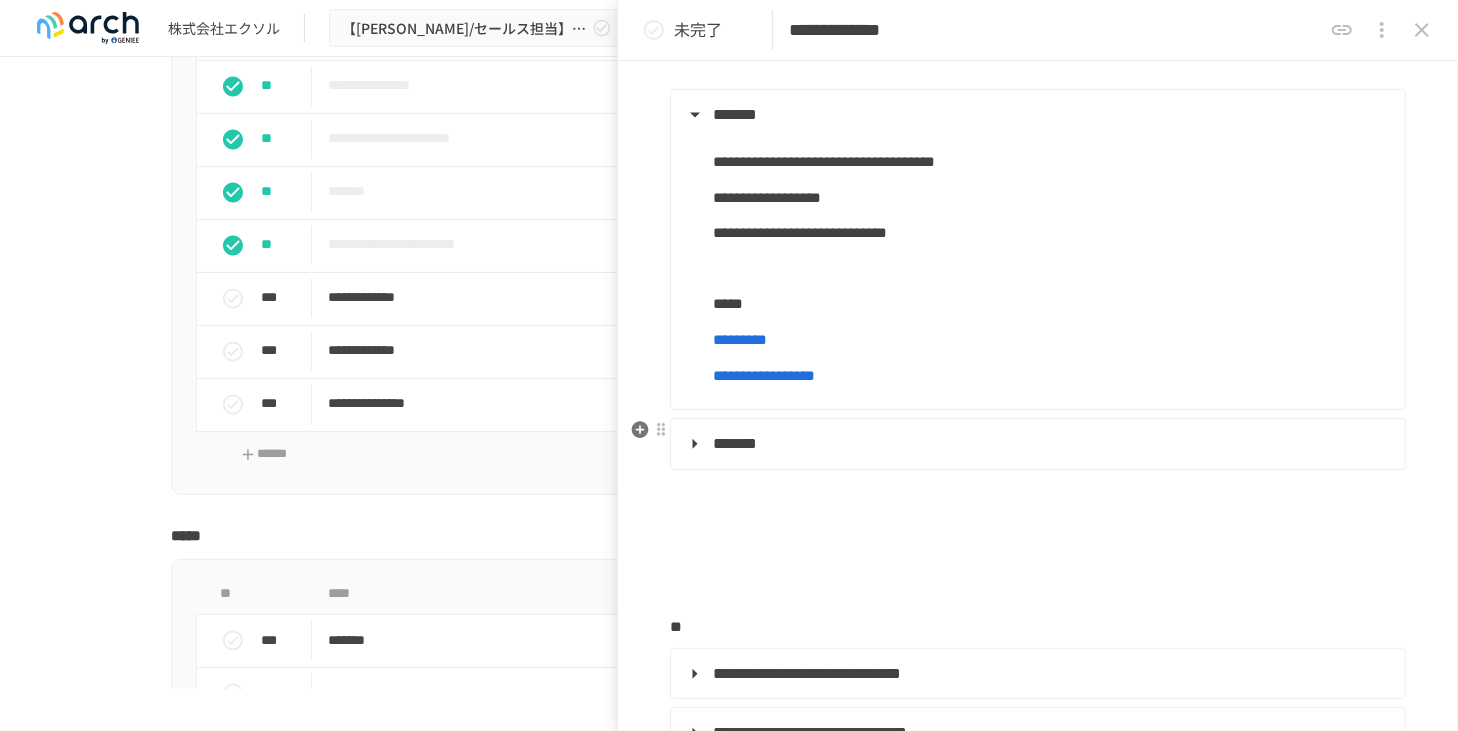 click on "*******" at bounding box center [1036, 444] 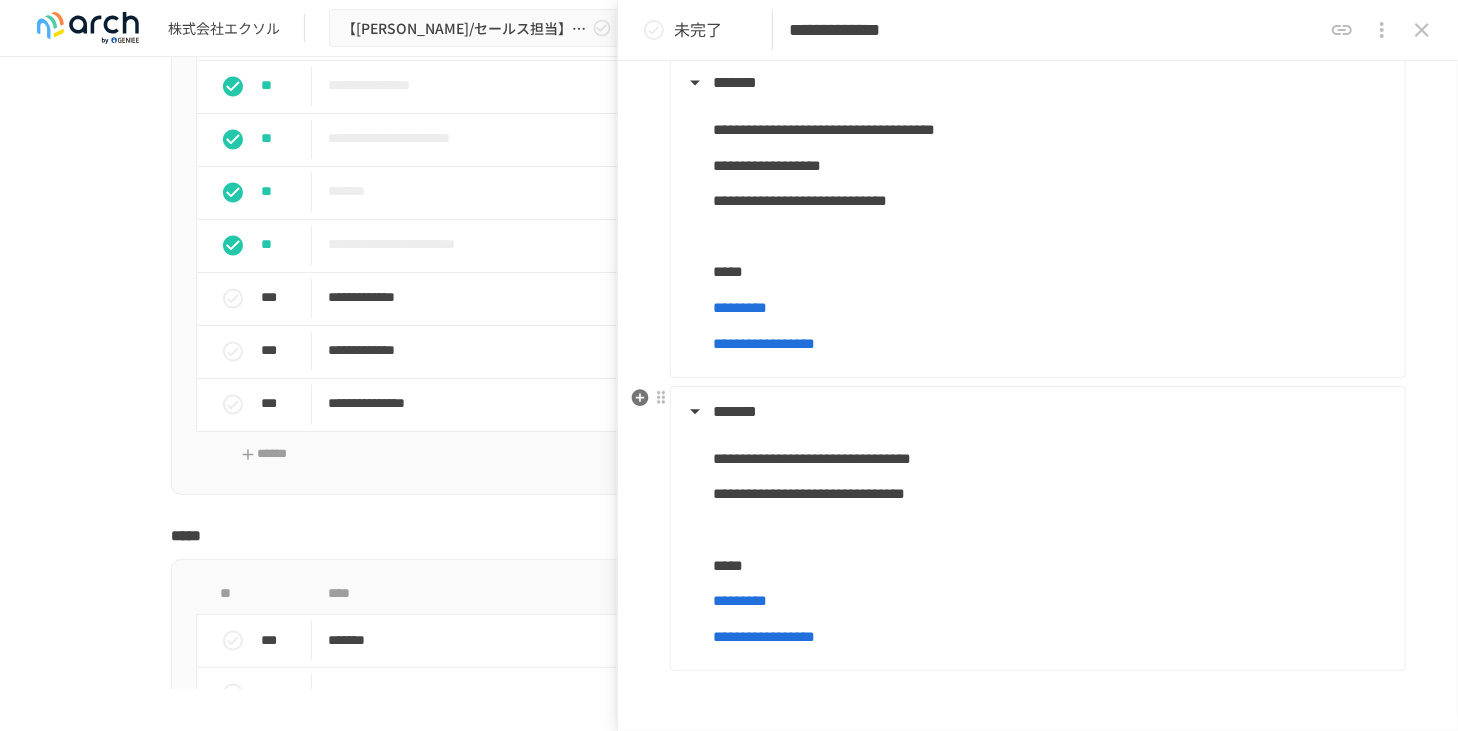 scroll, scrollTop: 342, scrollLeft: 0, axis: vertical 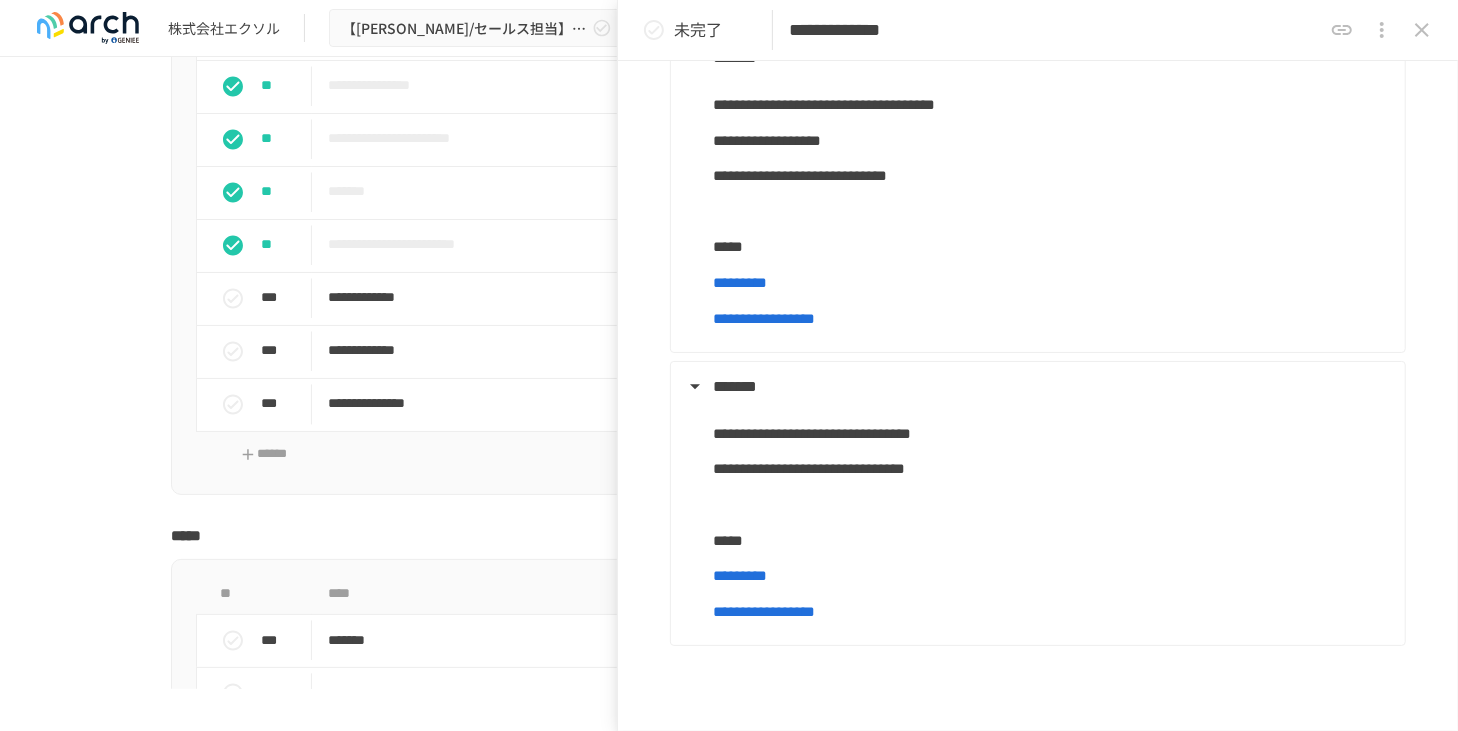 click on "*********" at bounding box center (740, 282) 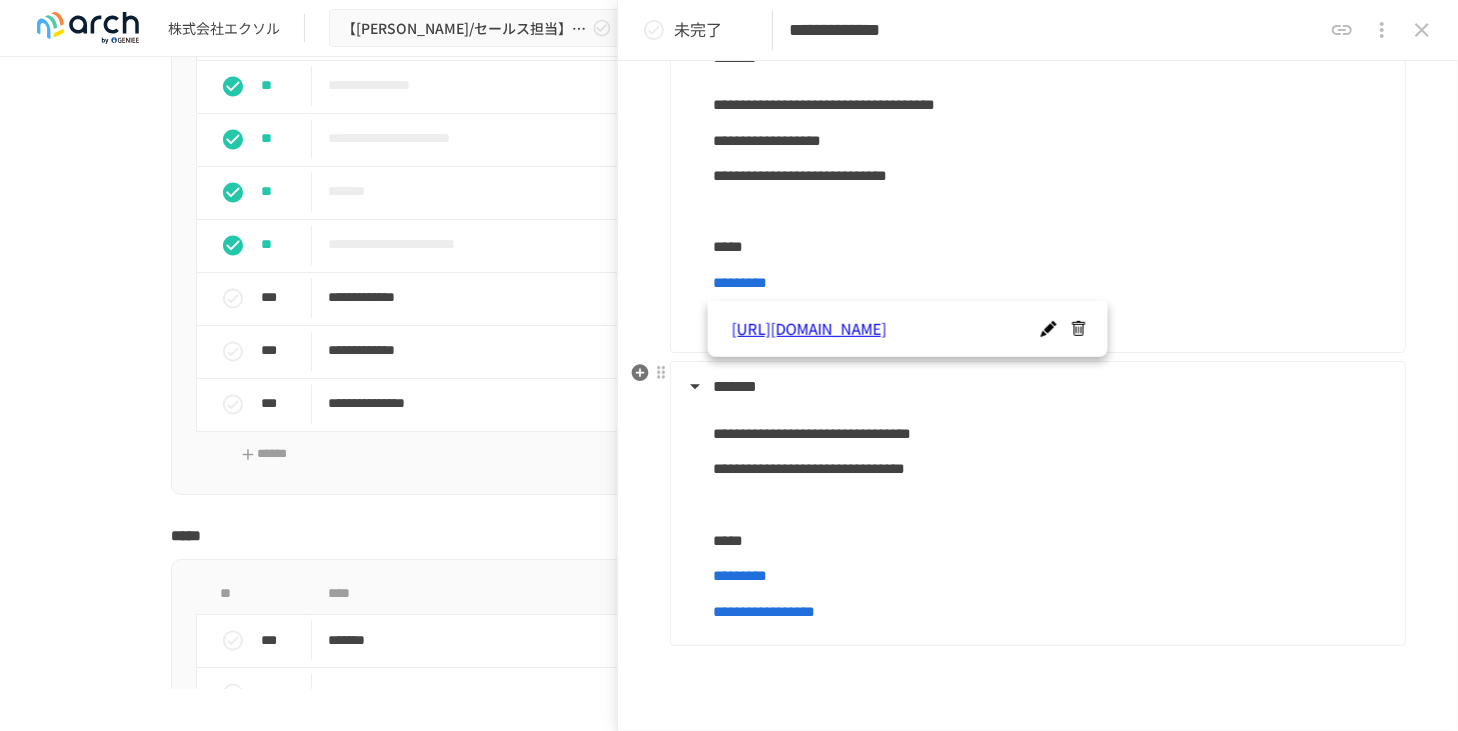 click on "*******" at bounding box center [1036, 387] 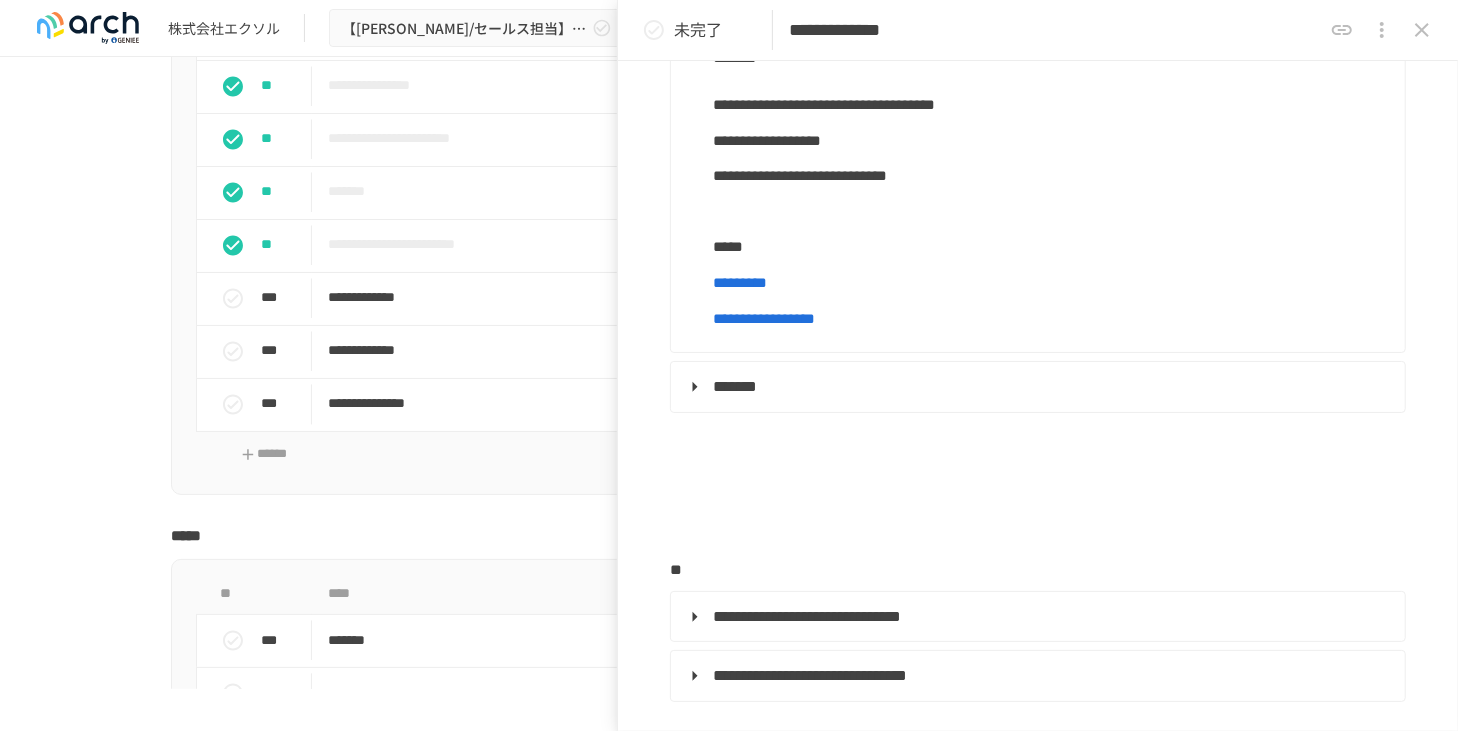 click on "**********" at bounding box center (764, 318) 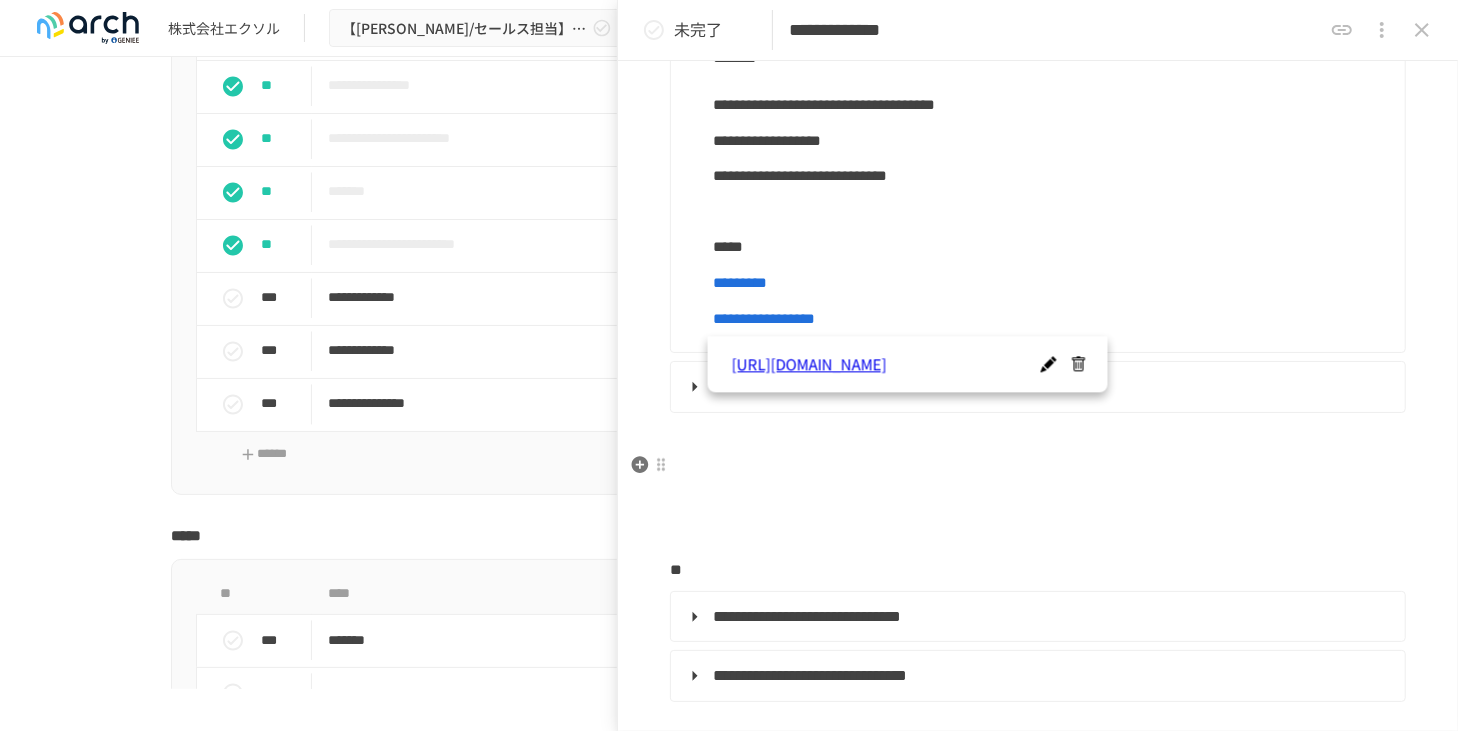 click on "**********" at bounding box center (1038, 592) 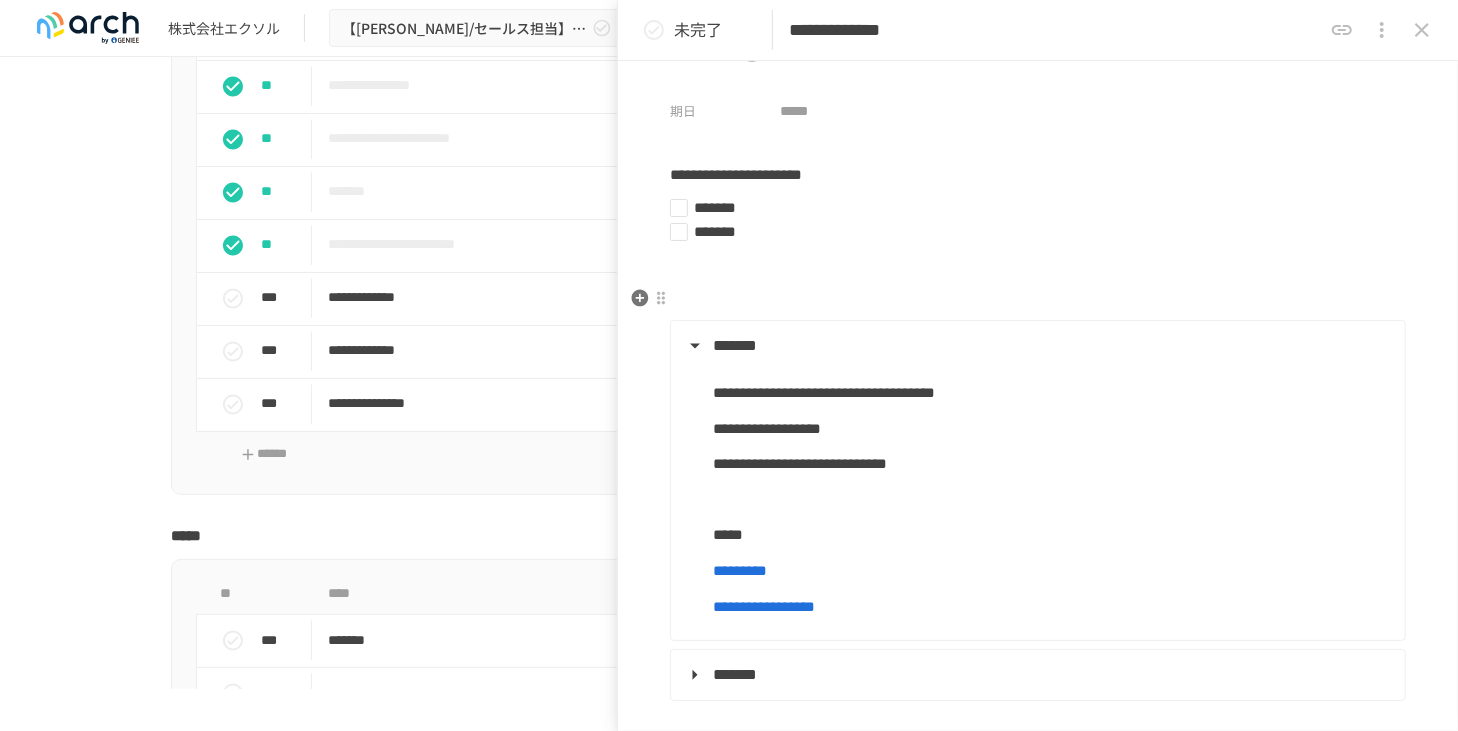 scroll, scrollTop: 0, scrollLeft: 0, axis: both 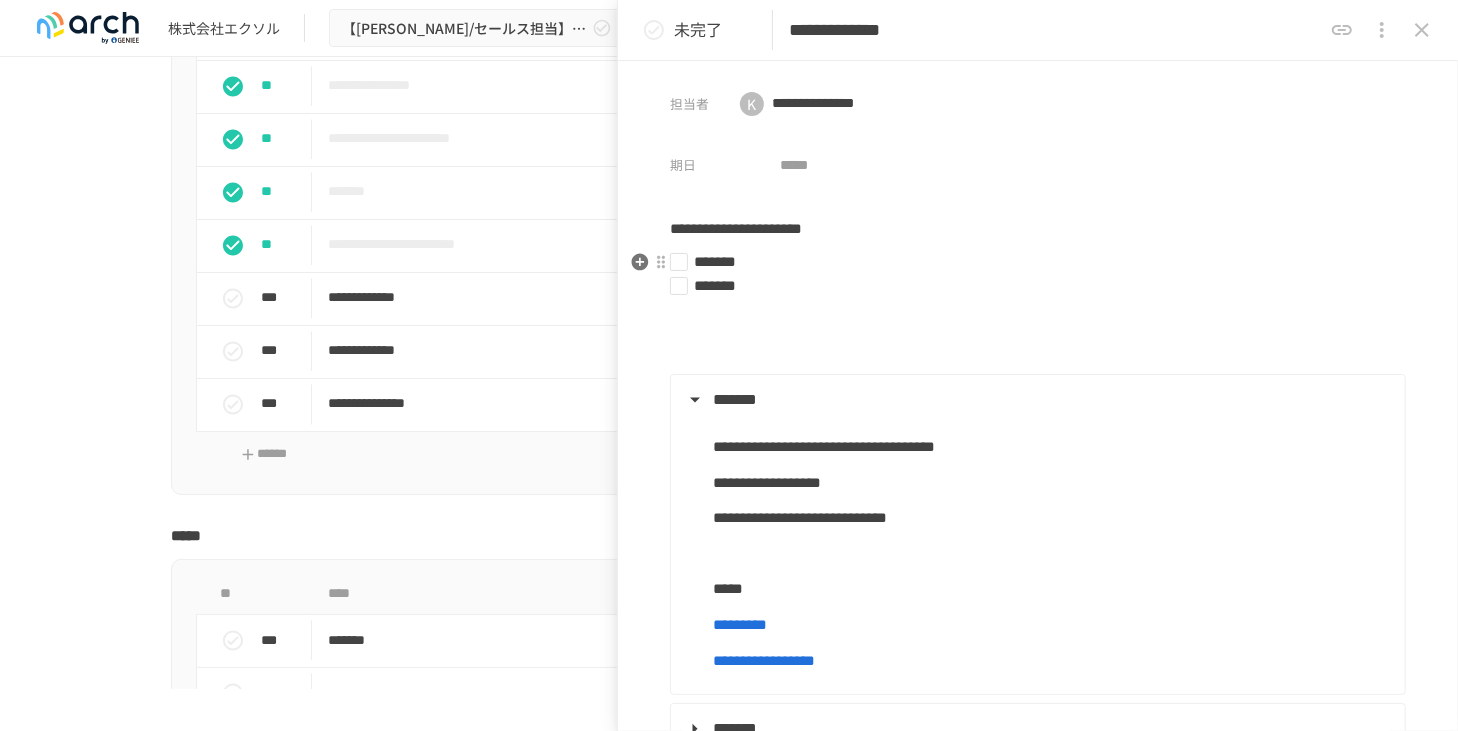 click on "*******" at bounding box center (1030, 262) 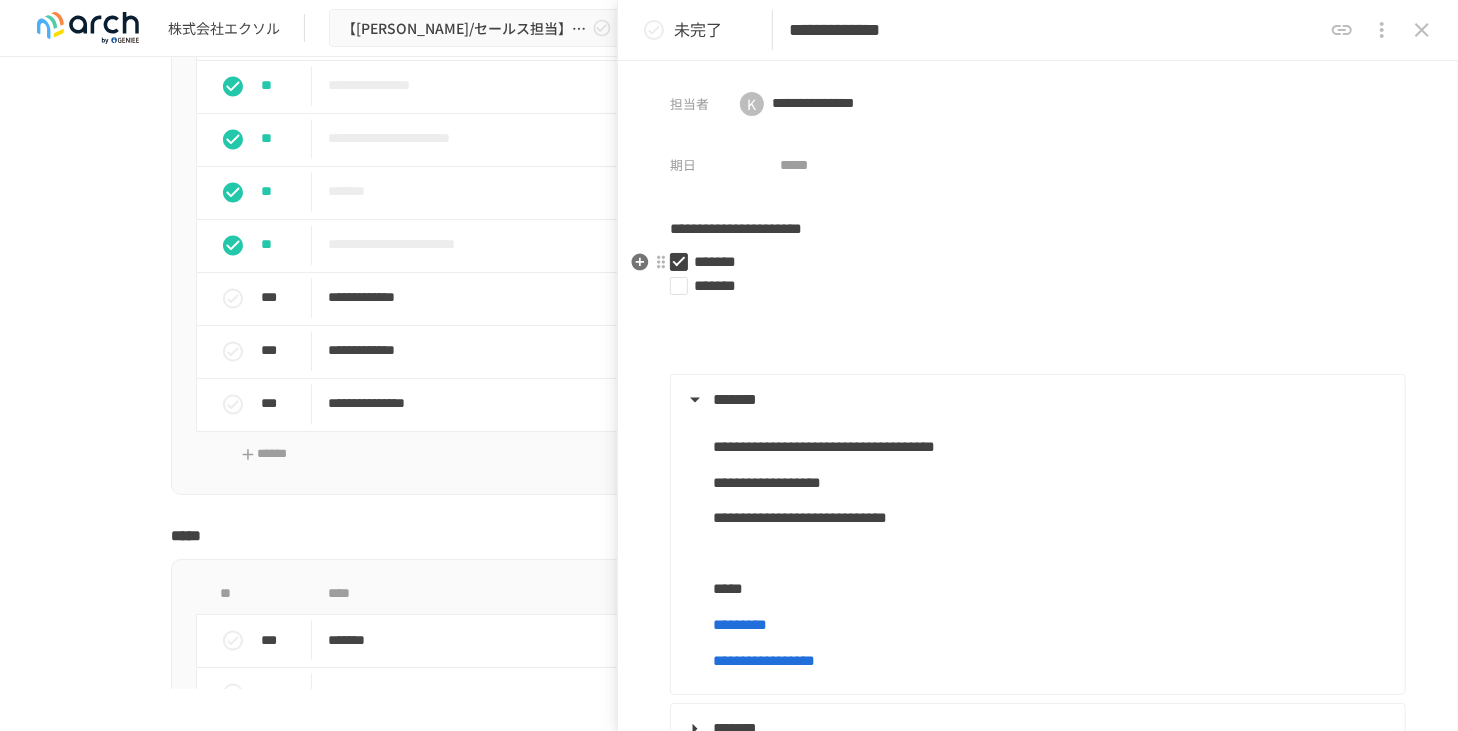 click on "*******" at bounding box center [1030, 262] 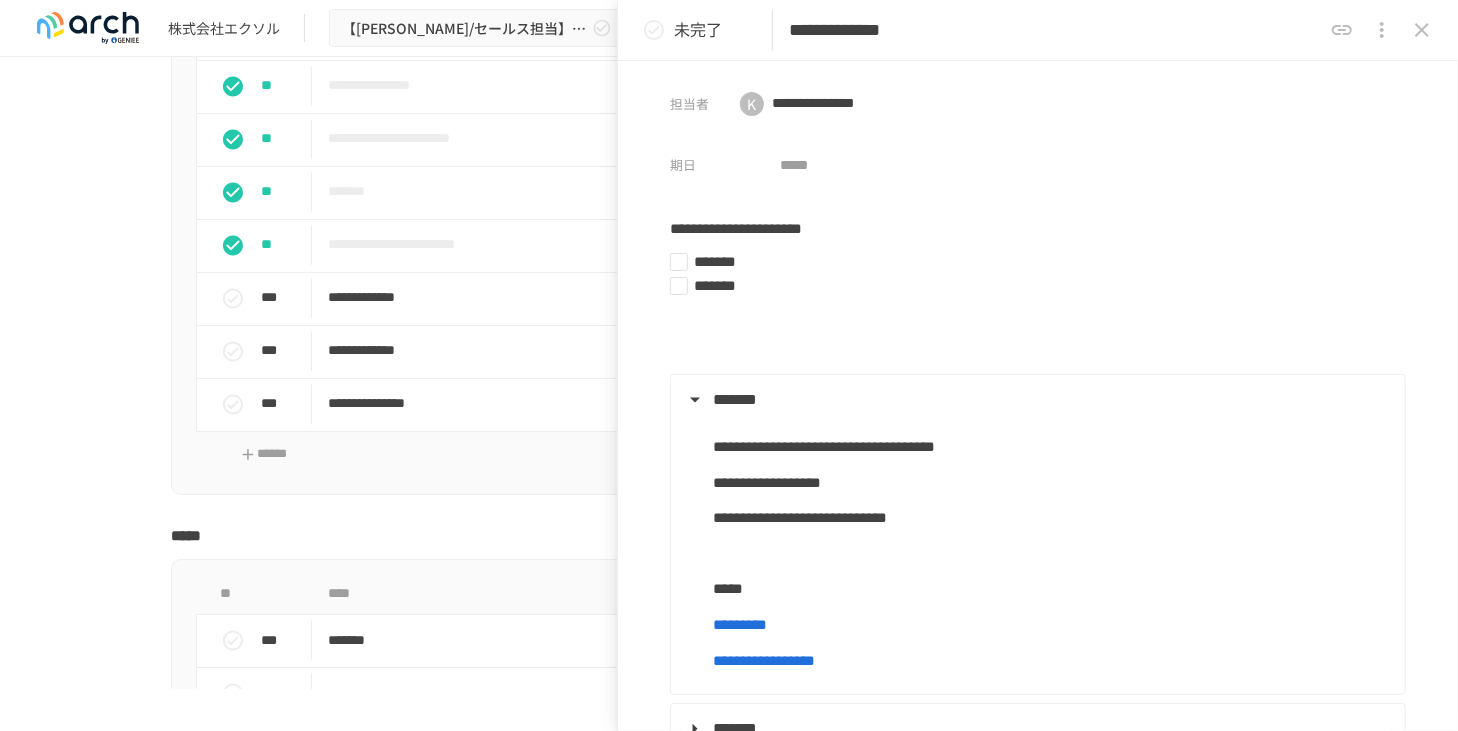 click on "**********" at bounding box center (729, 1975) 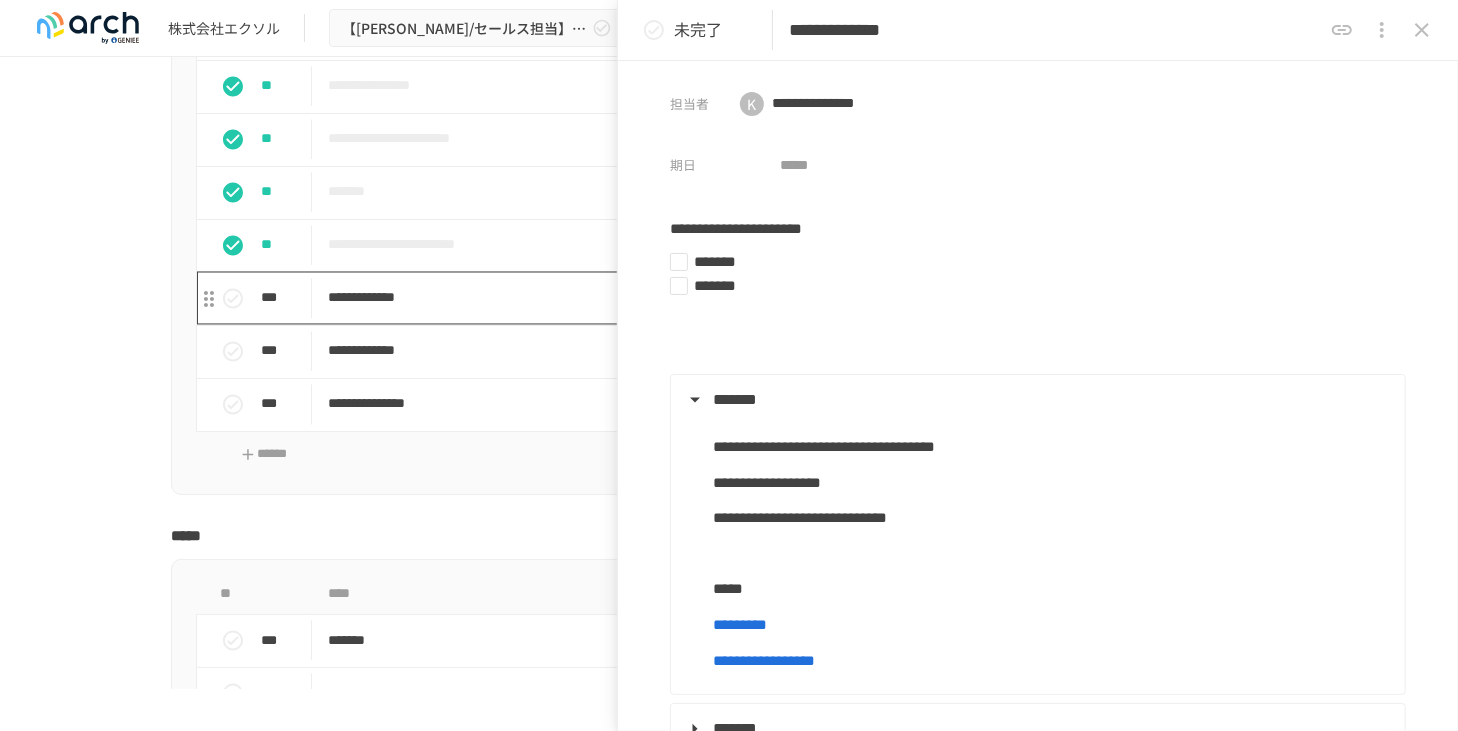 click on "**********" at bounding box center [687, 298] 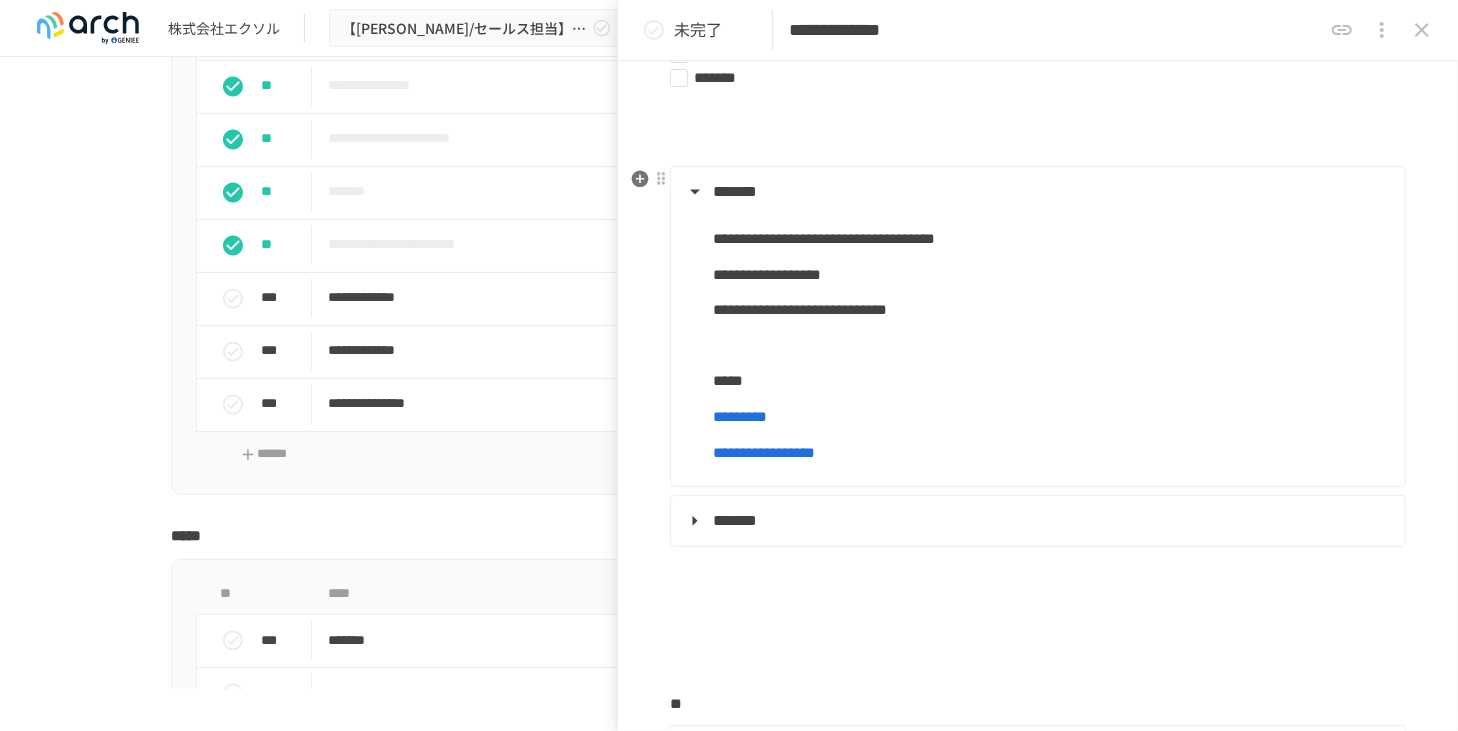 scroll, scrollTop: 228, scrollLeft: 0, axis: vertical 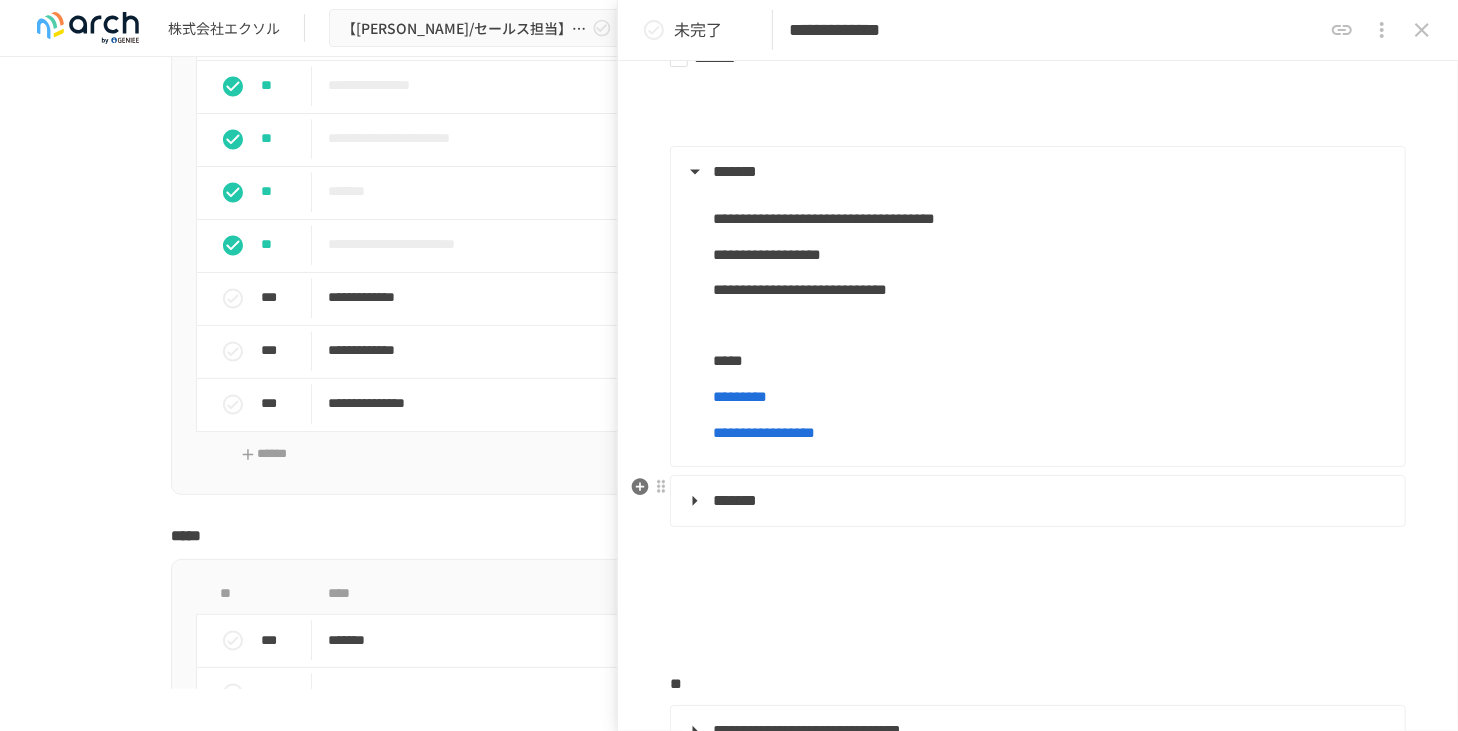 click on "*******" at bounding box center [1036, 501] 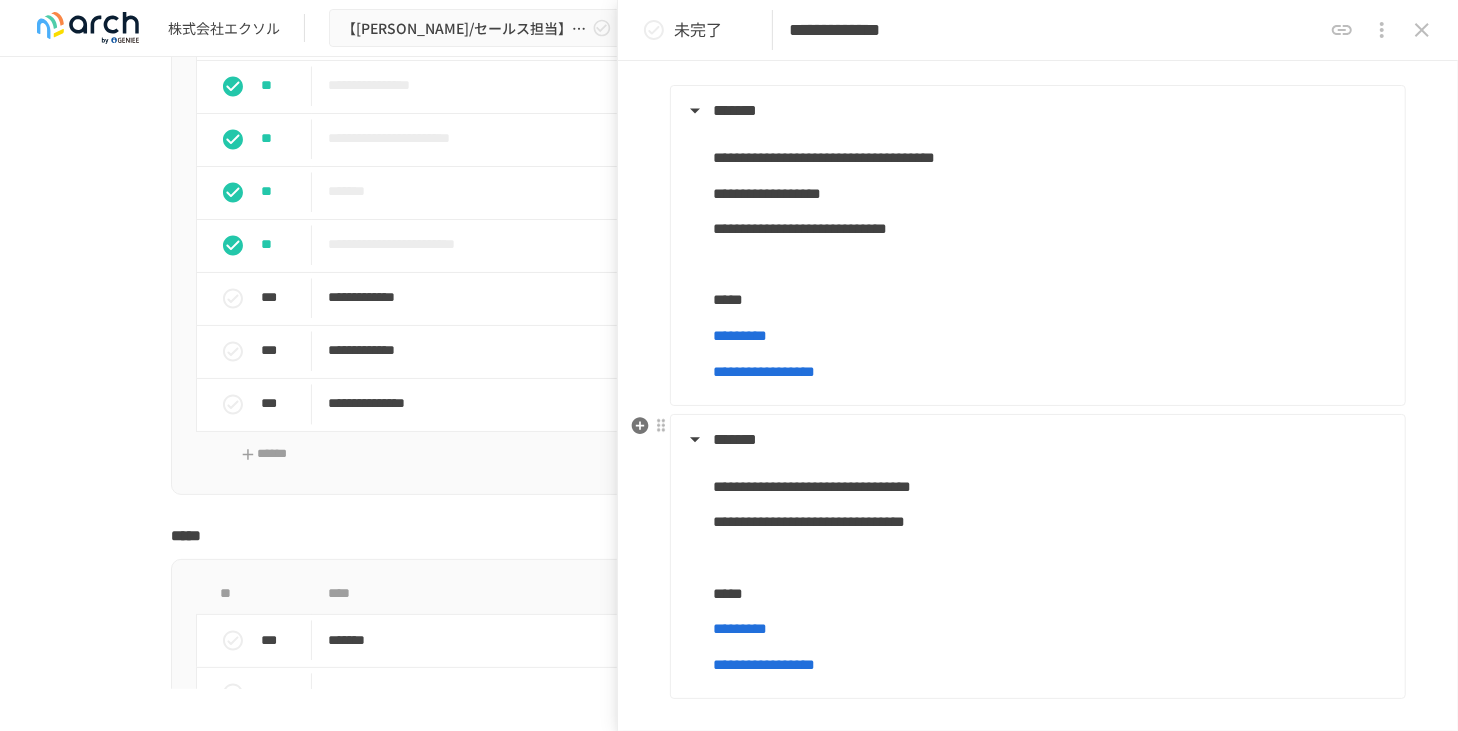 scroll, scrollTop: 457, scrollLeft: 0, axis: vertical 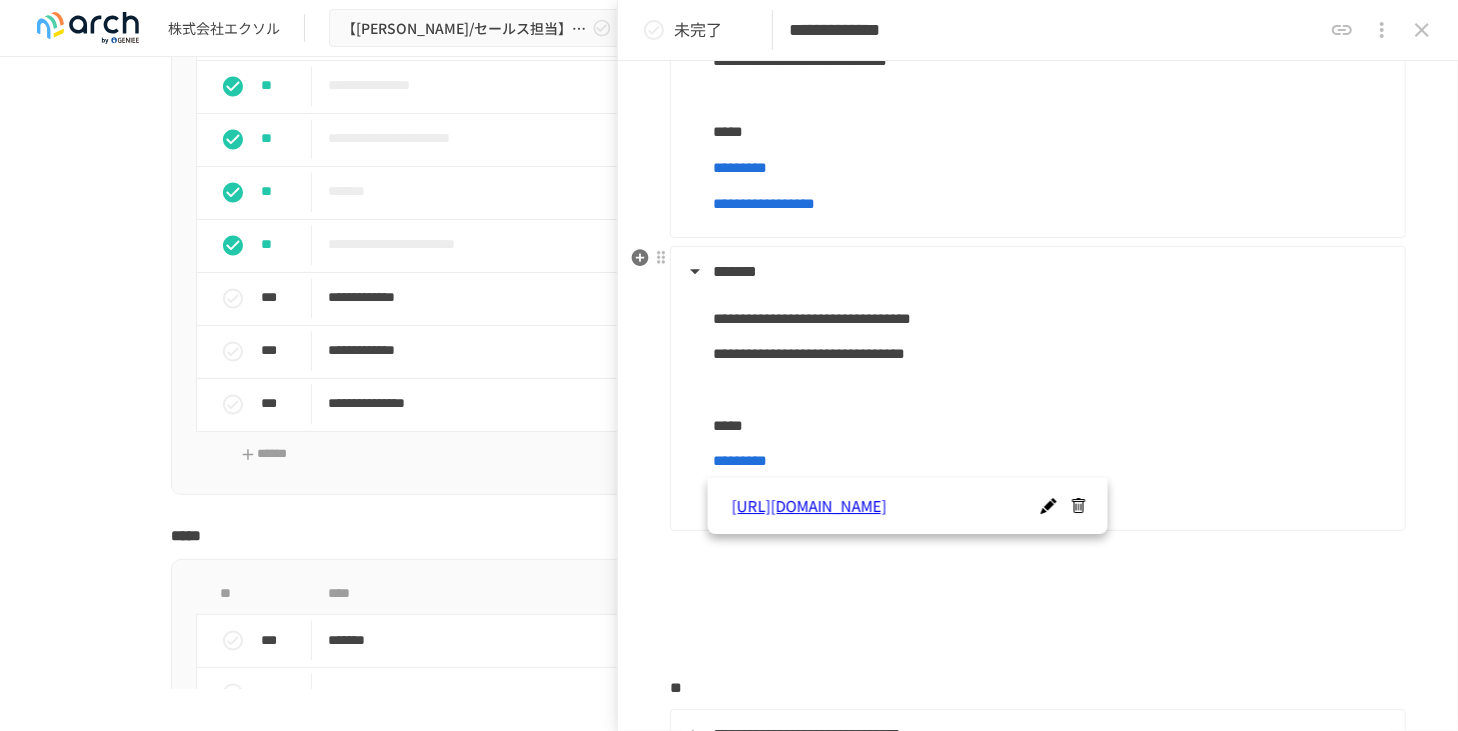 click on "*********" at bounding box center [1051, 461] 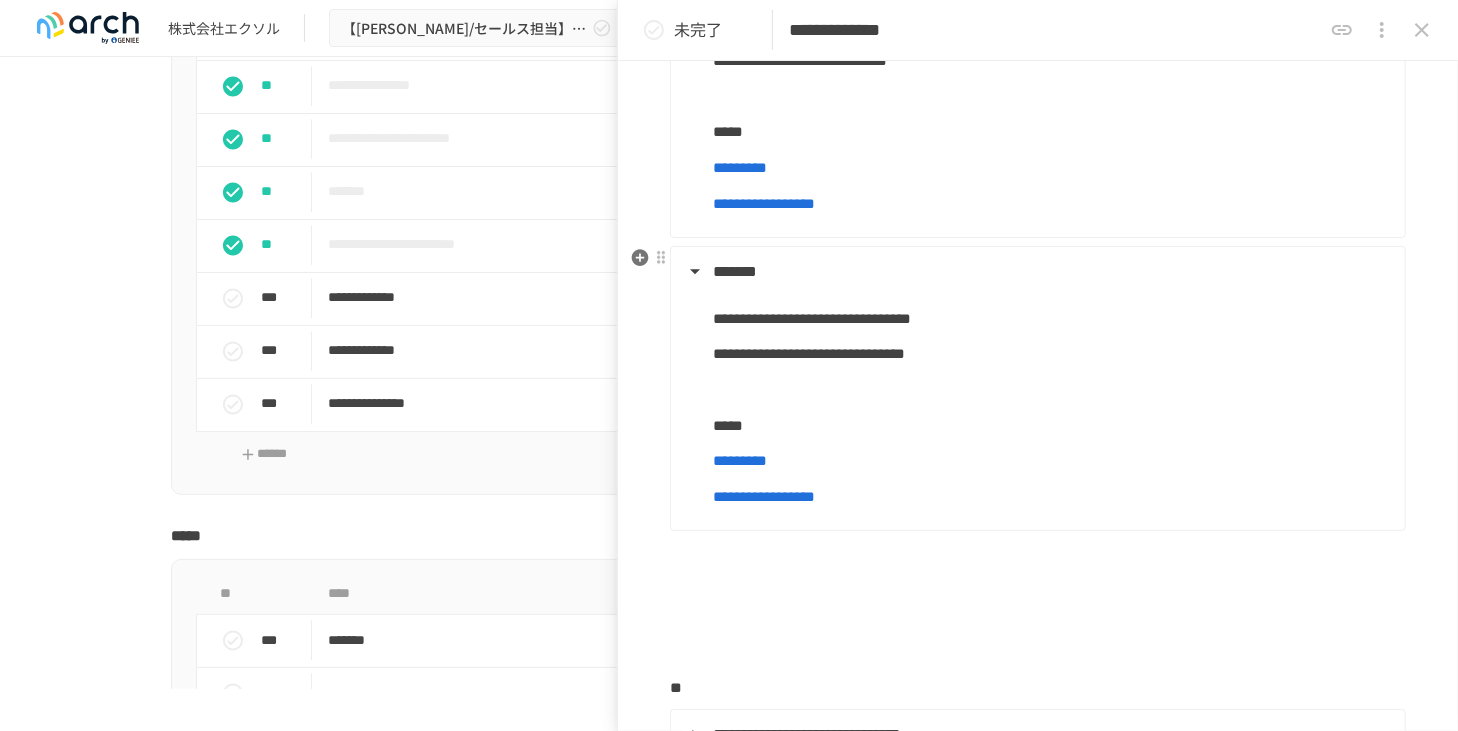 click on "**********" at bounding box center [764, 496] 